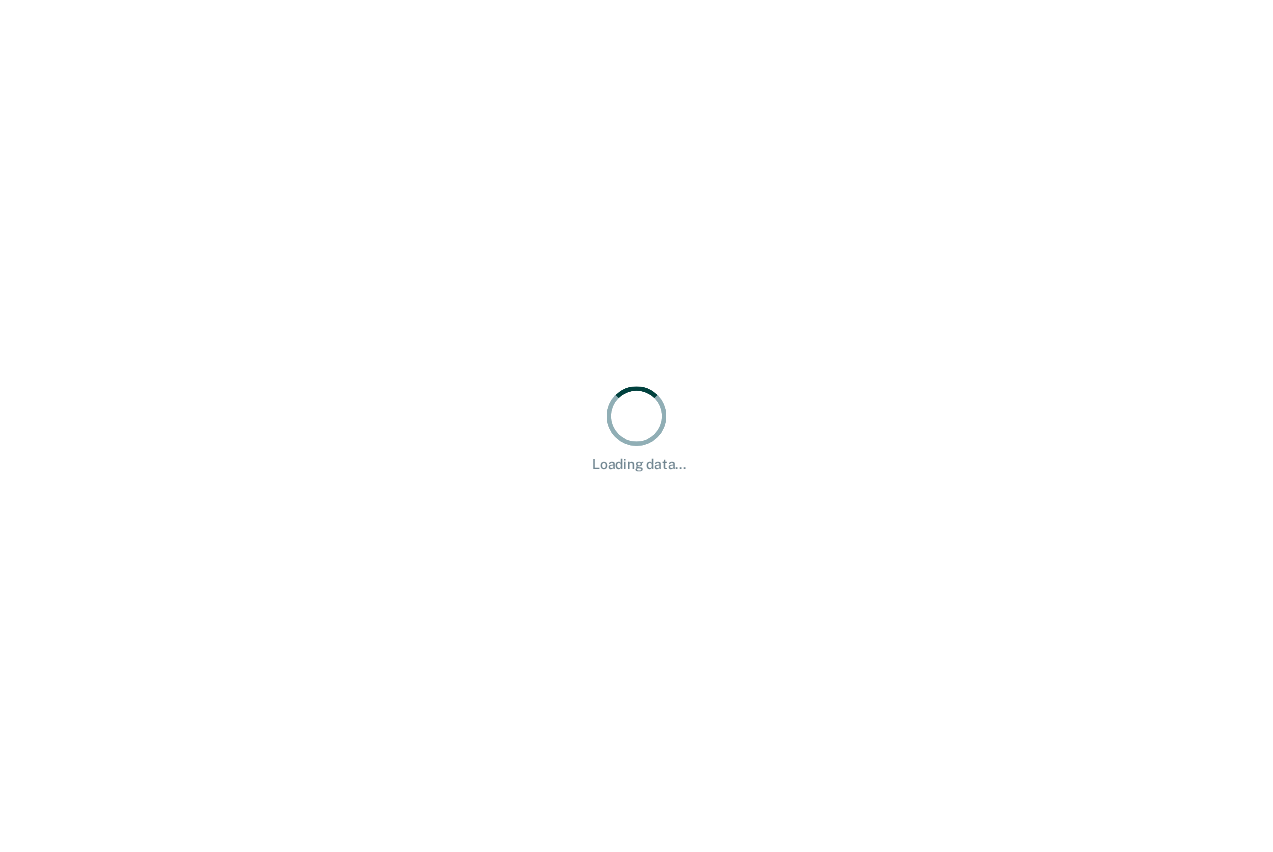 scroll, scrollTop: 0, scrollLeft: 0, axis: both 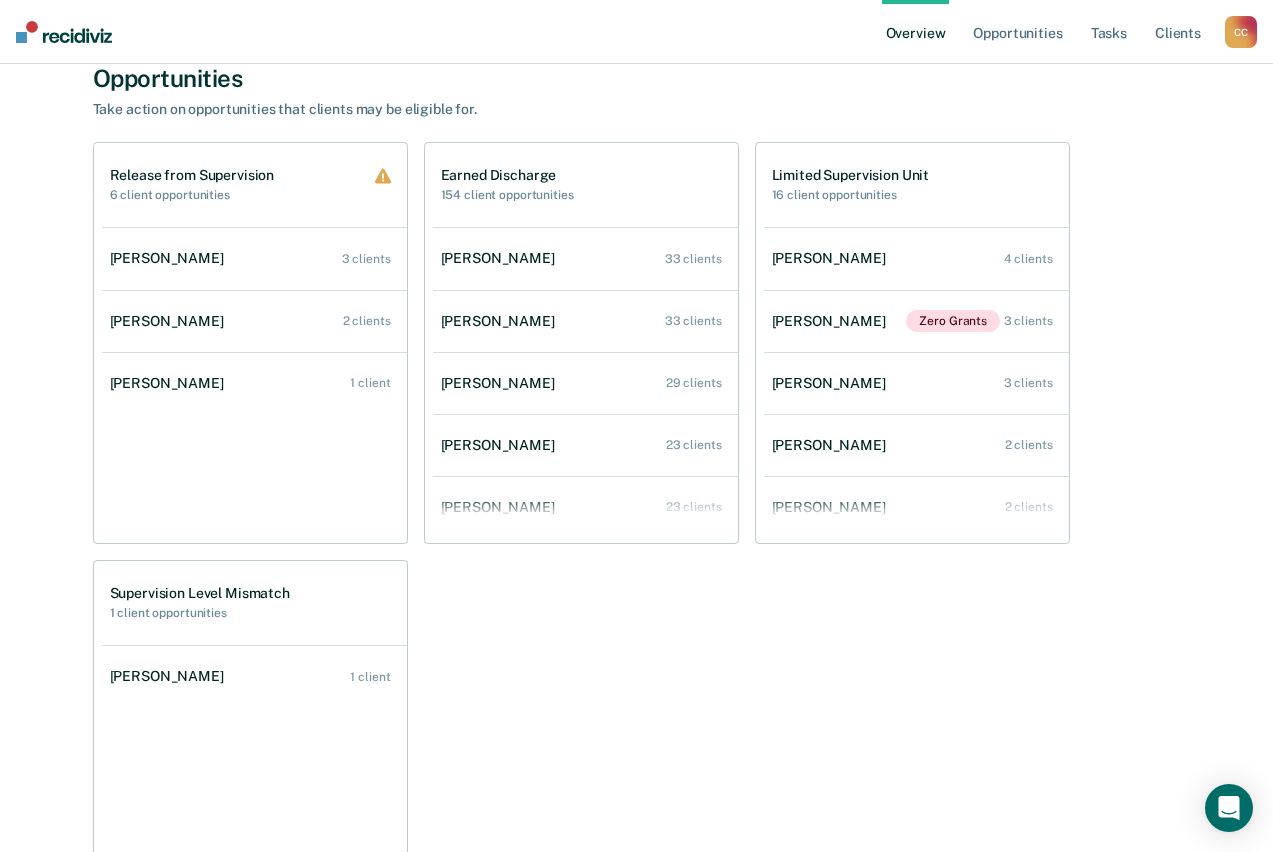 click on "Overview Opportunities Tasks Client s" at bounding box center [1053, 32] 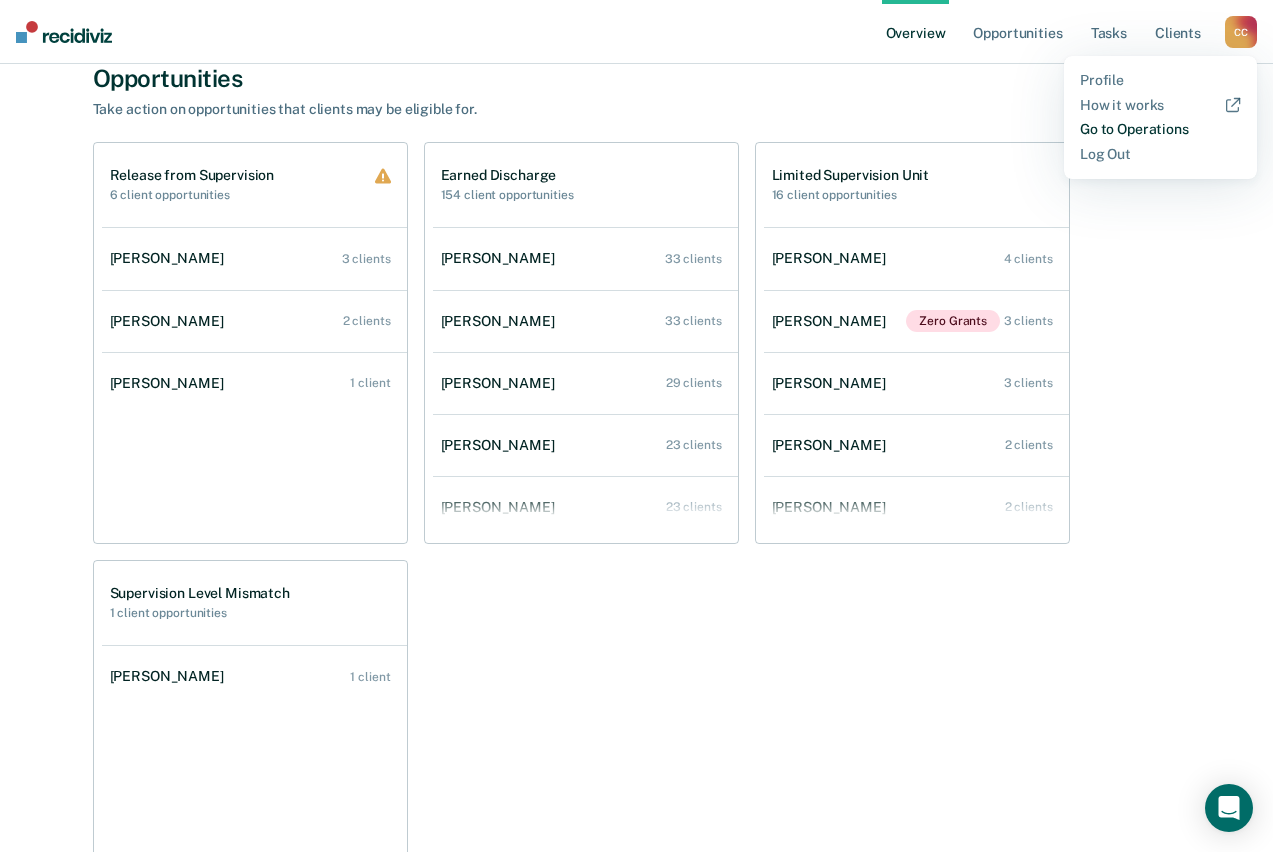 click on "Go to Operations" at bounding box center (1160, 129) 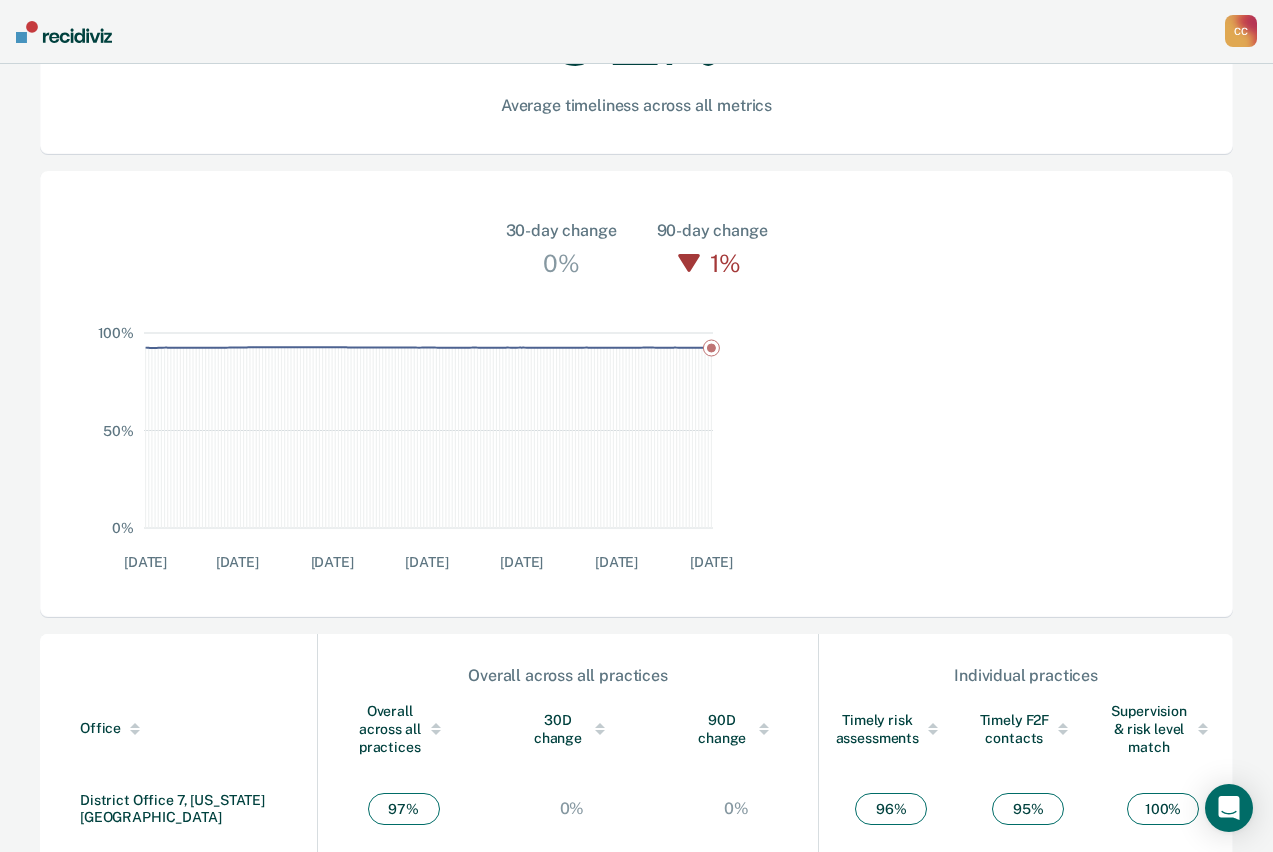 scroll, scrollTop: 566, scrollLeft: 0, axis: vertical 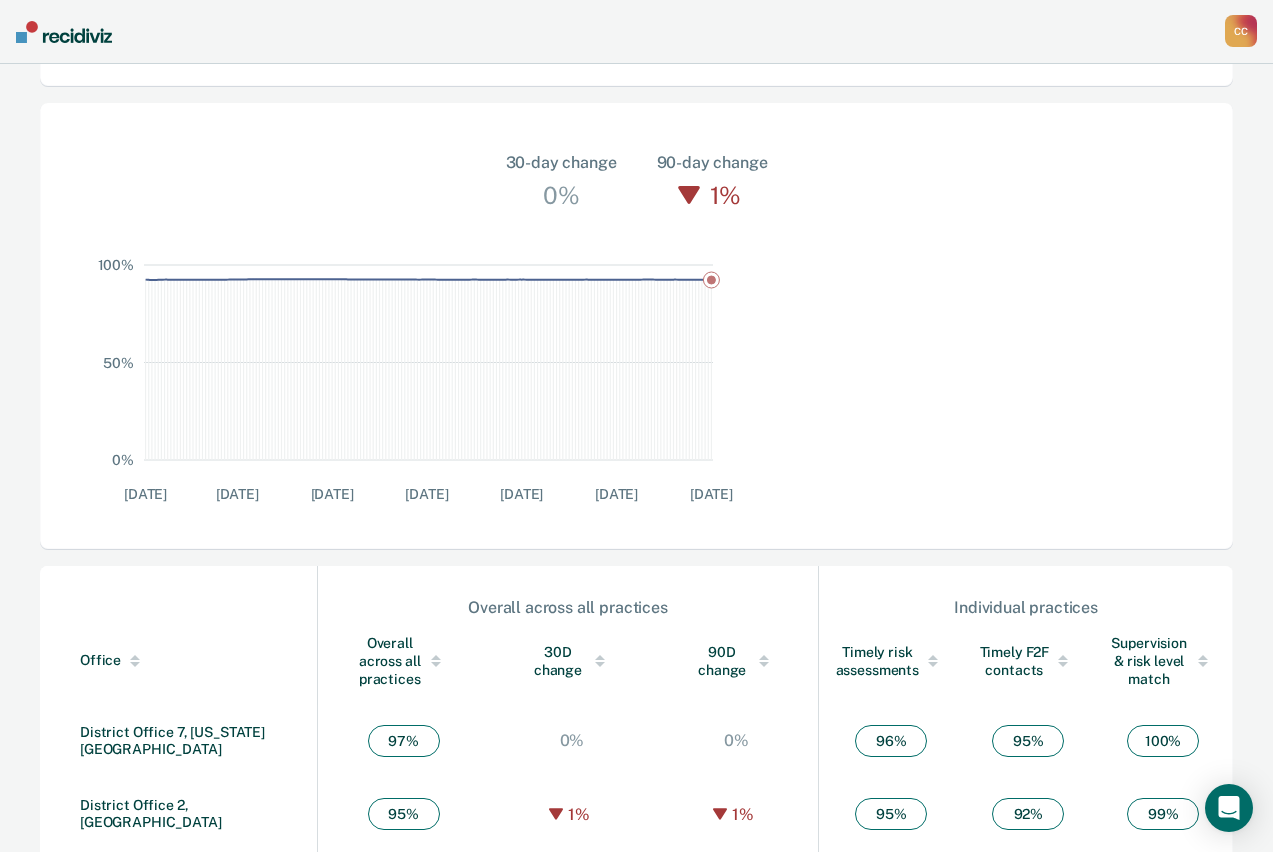 click at bounding box center [436, 661] 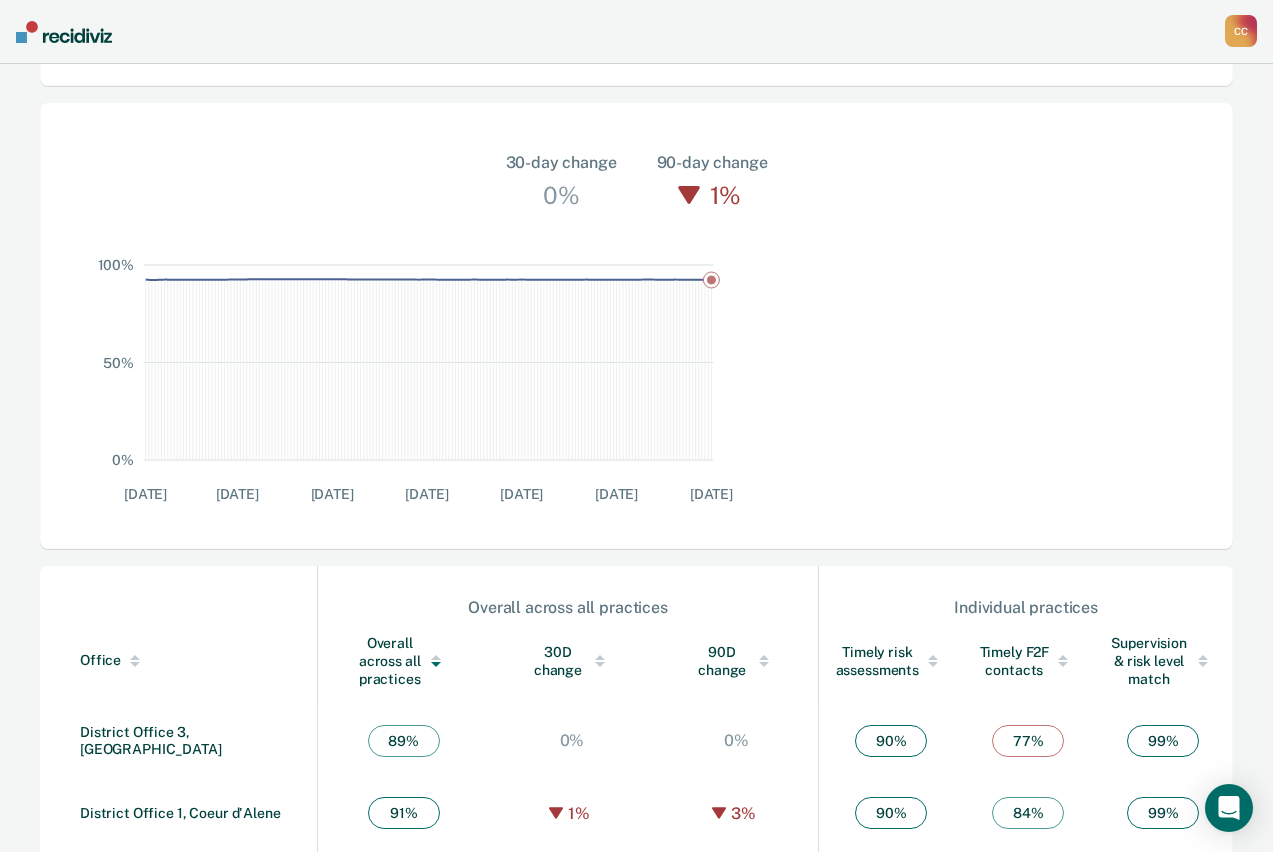 click on "Overall across all practices" at bounding box center (404, 661) 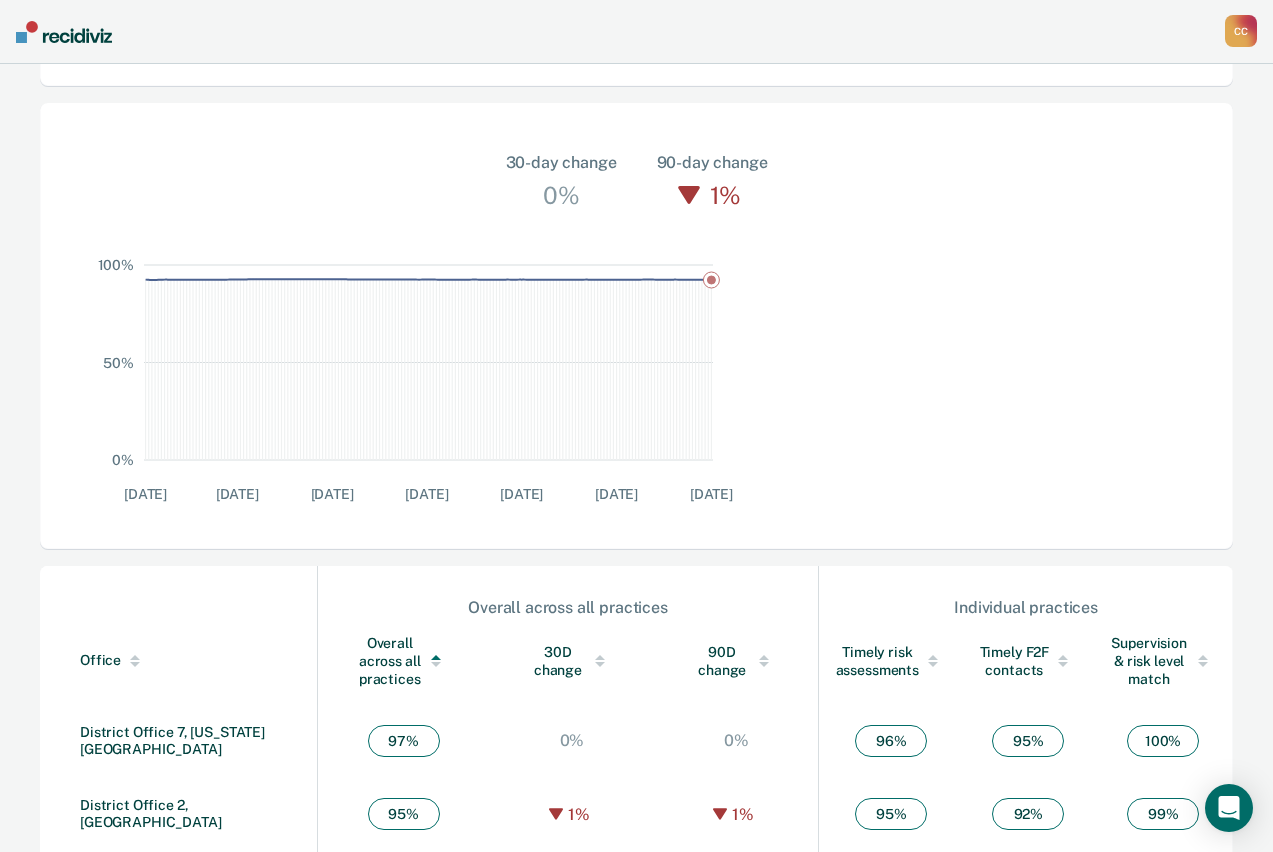 click on "District Office 6, [GEOGRAPHIC_DATA]" at bounding box center [151, 887] 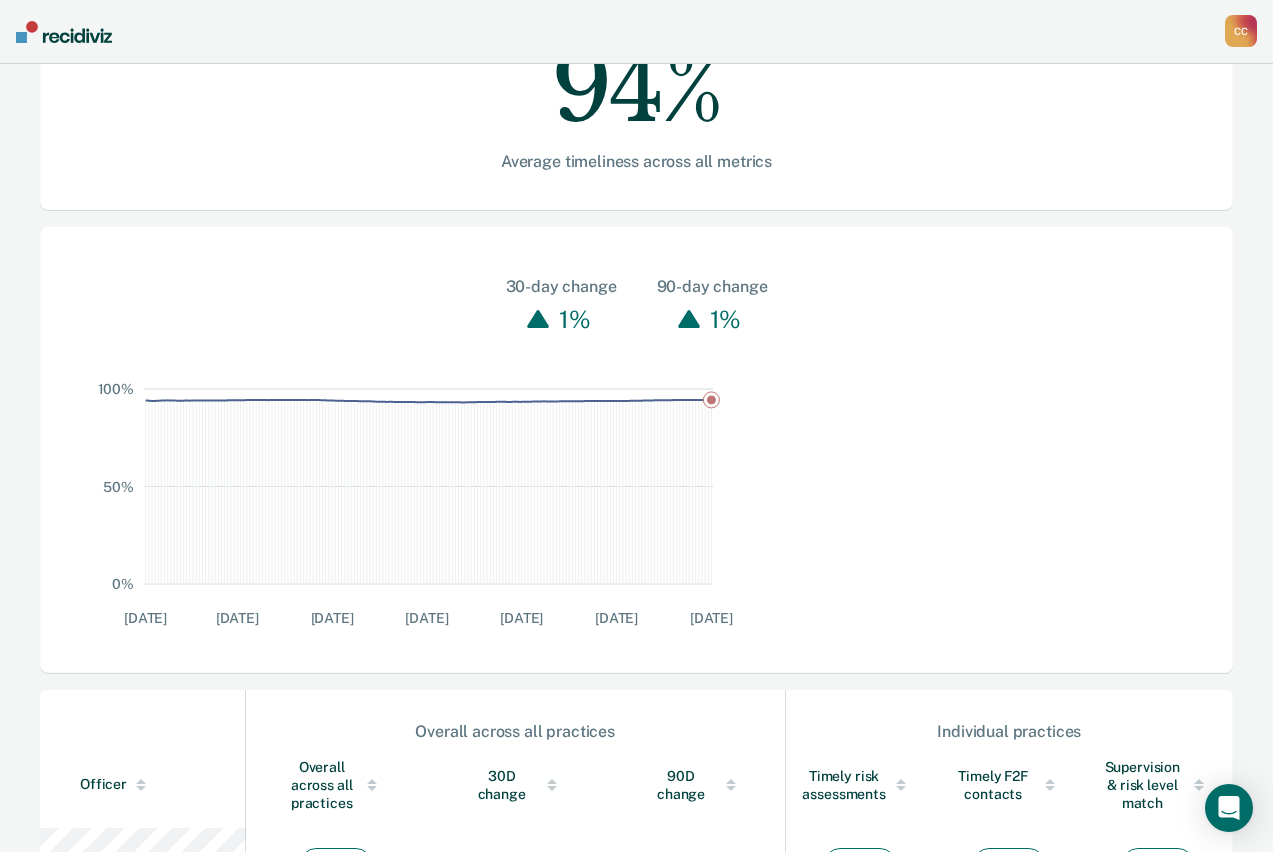 scroll, scrollTop: 500, scrollLeft: 0, axis: vertical 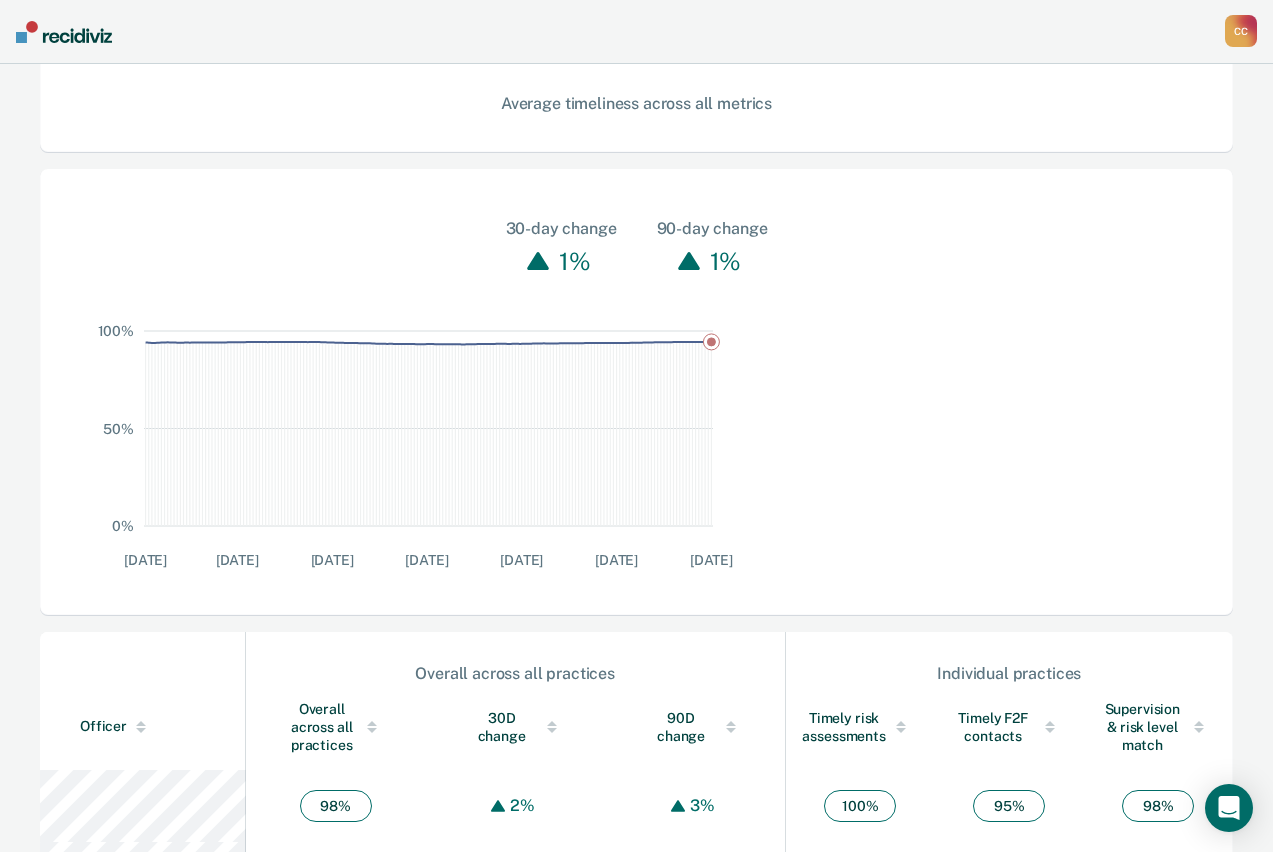 click at bounding box center [372, 730] 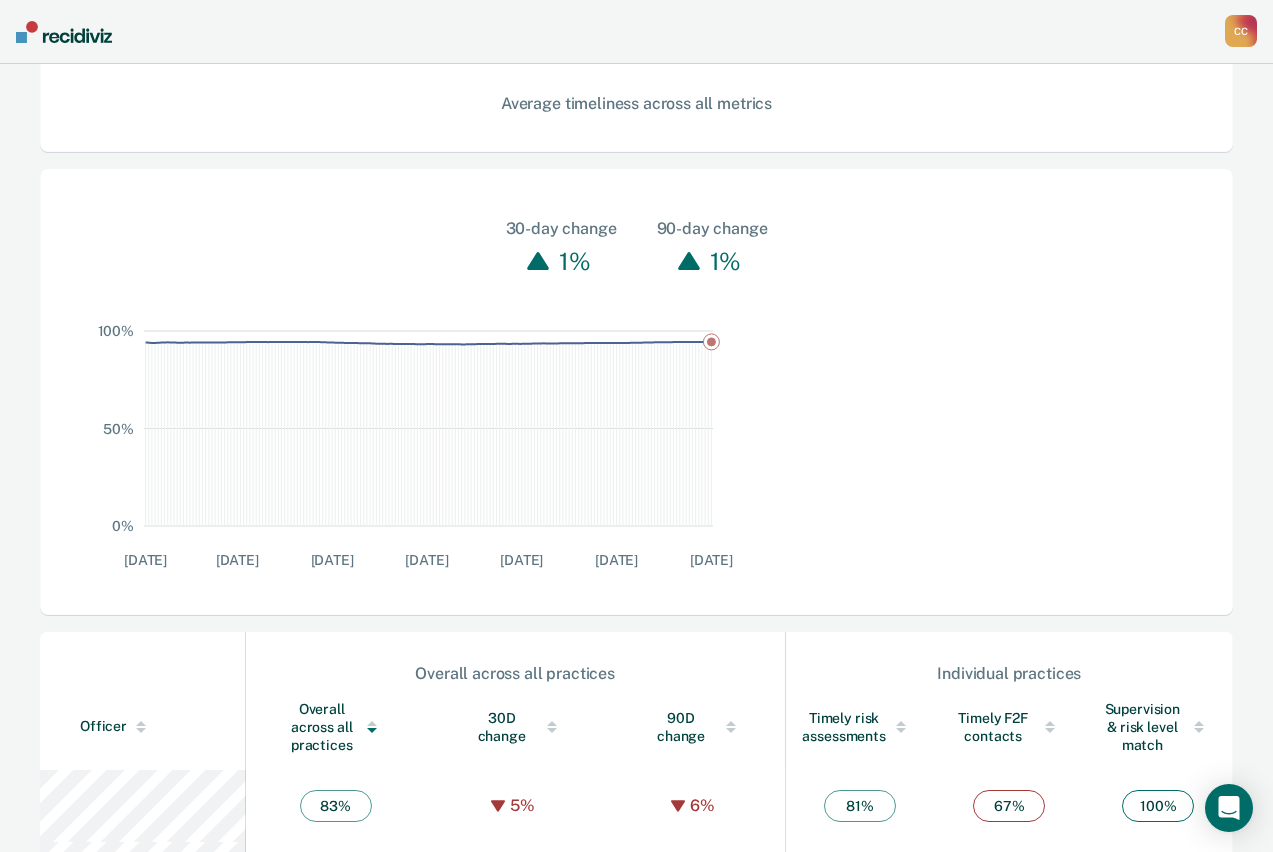 click at bounding box center [372, 730] 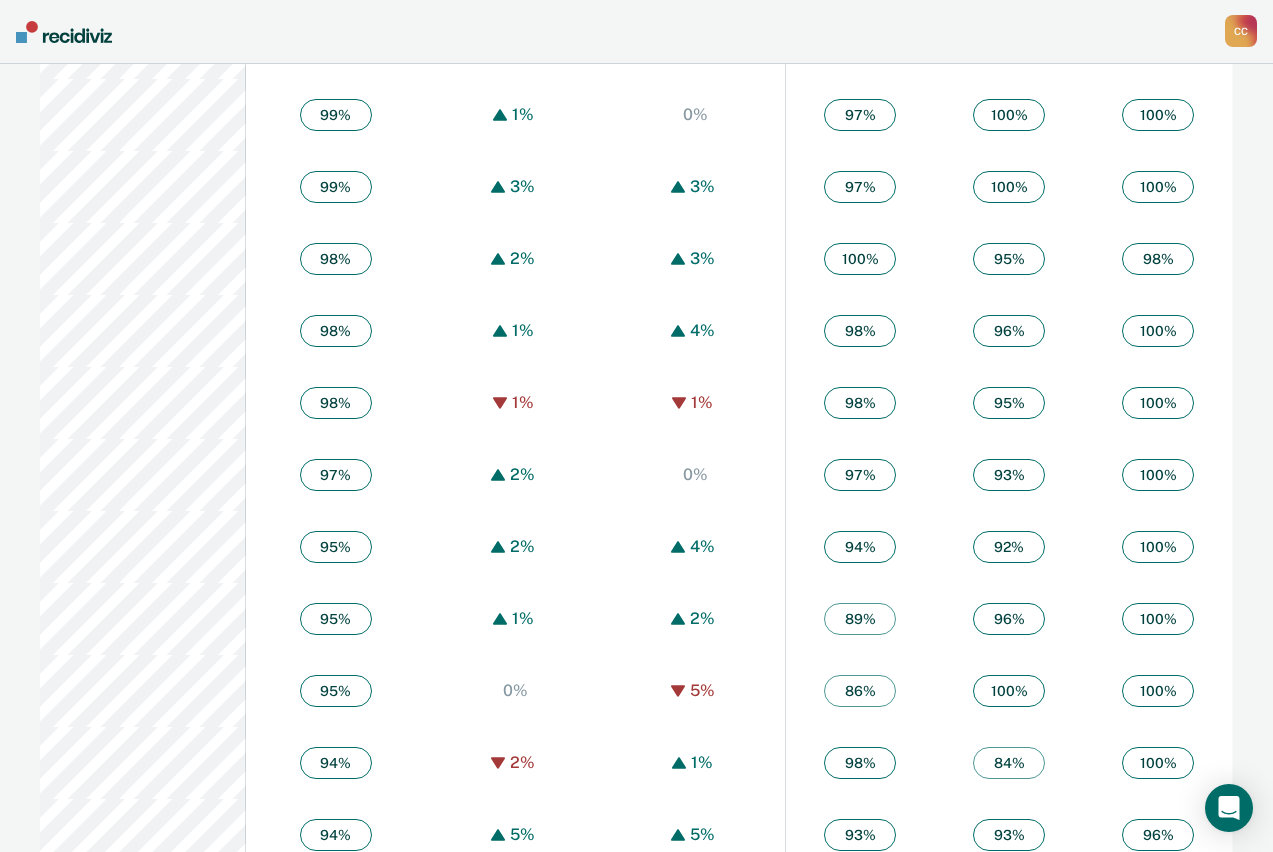 scroll, scrollTop: 1363, scrollLeft: 0, axis: vertical 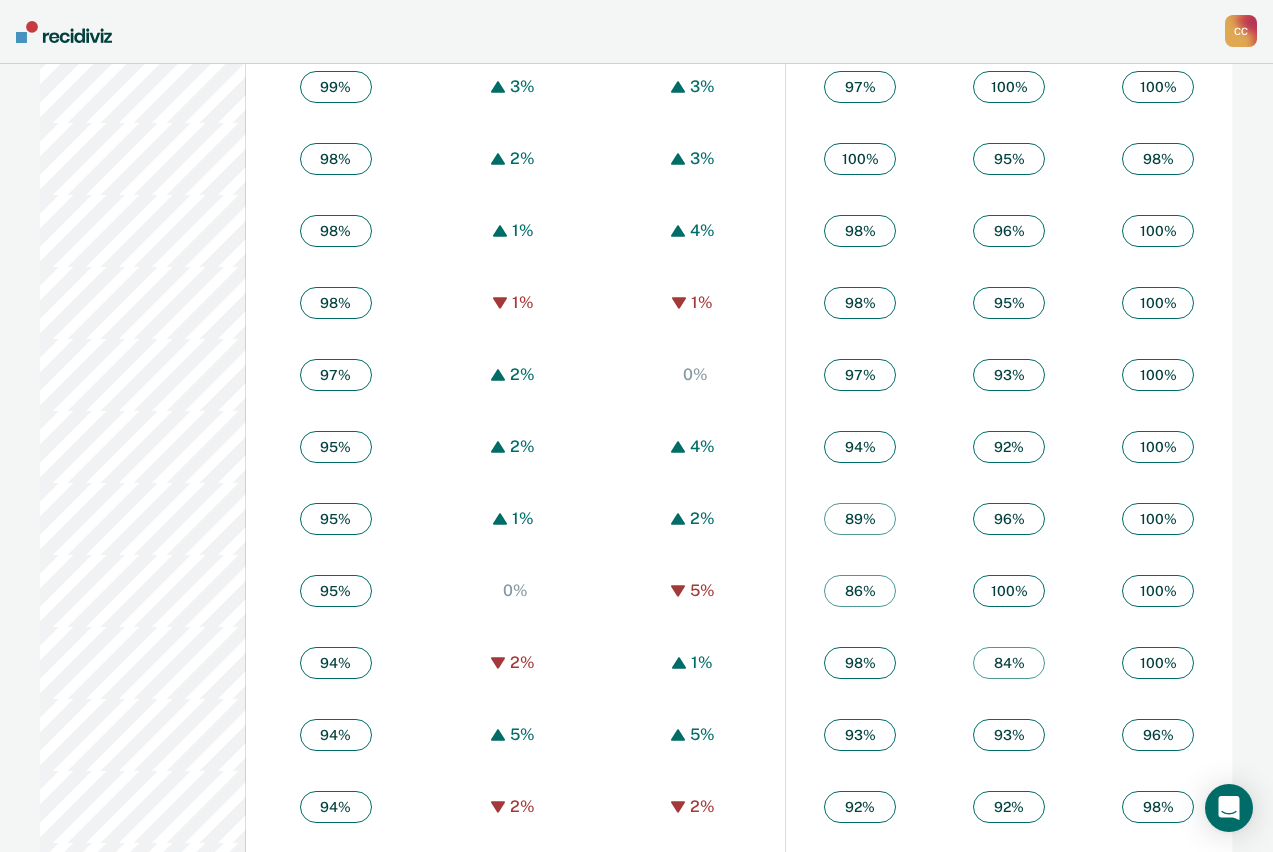 click on "90 %" at bounding box center (336, 1023) 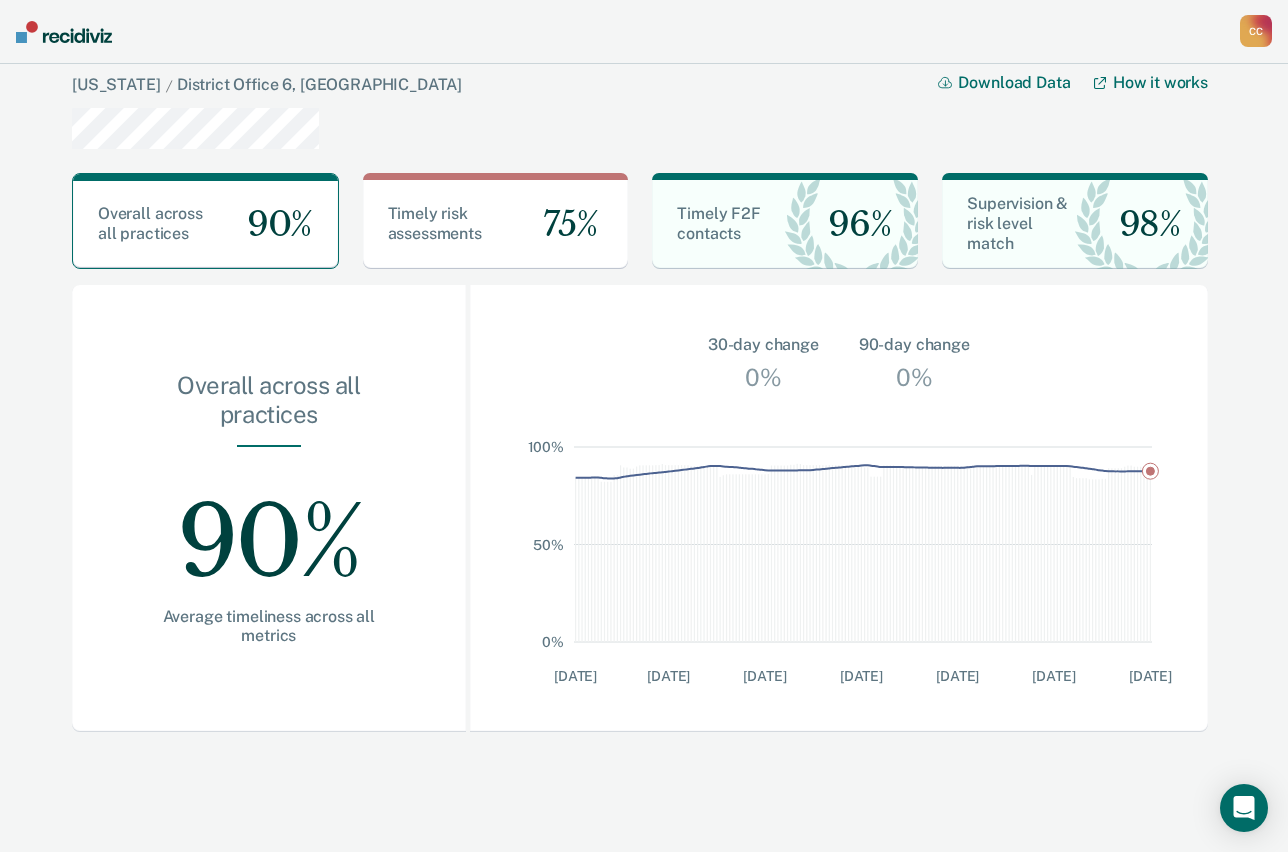 drag, startPoint x: 1247, startPoint y: 34, endPoint x: 1184, endPoint y: 59, distance: 67.77905 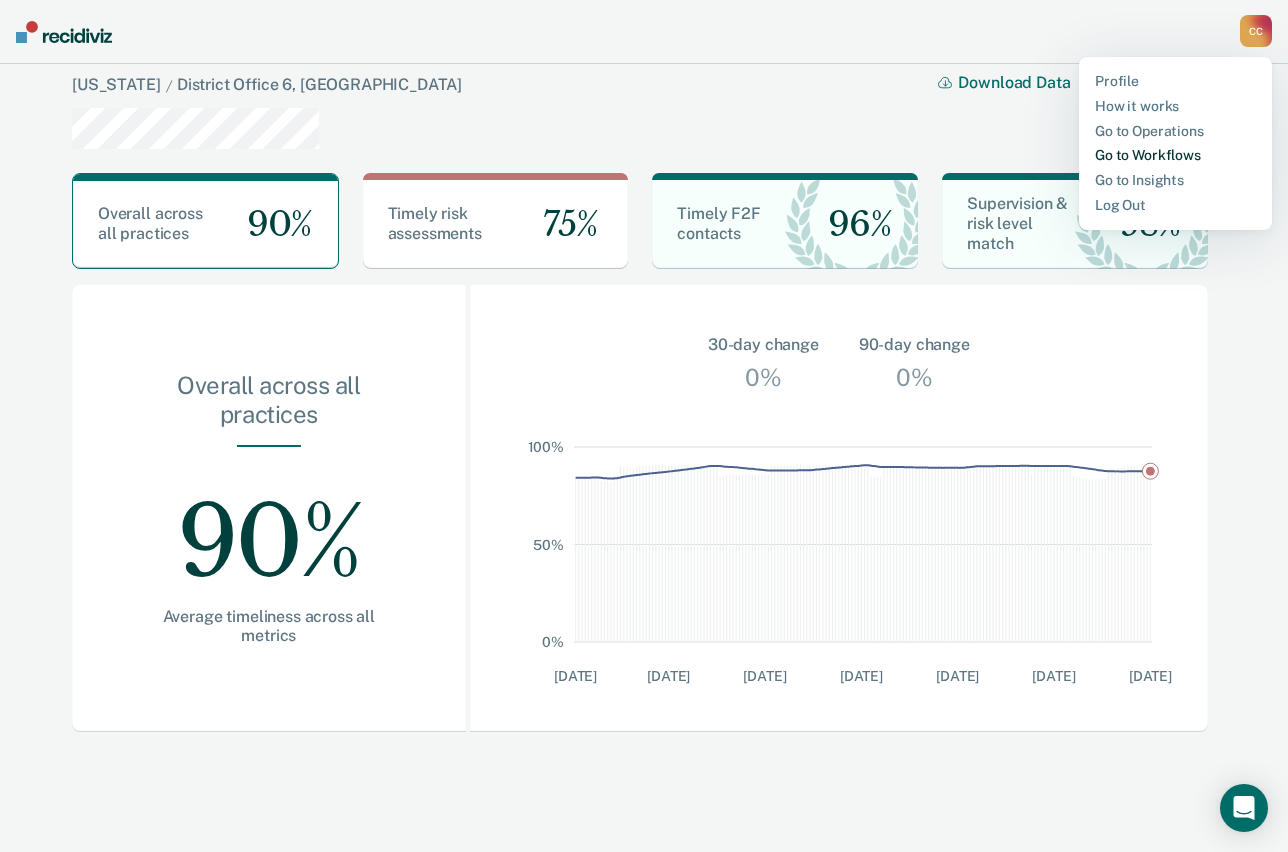 click on "Go to Workflows" at bounding box center (1175, 155) 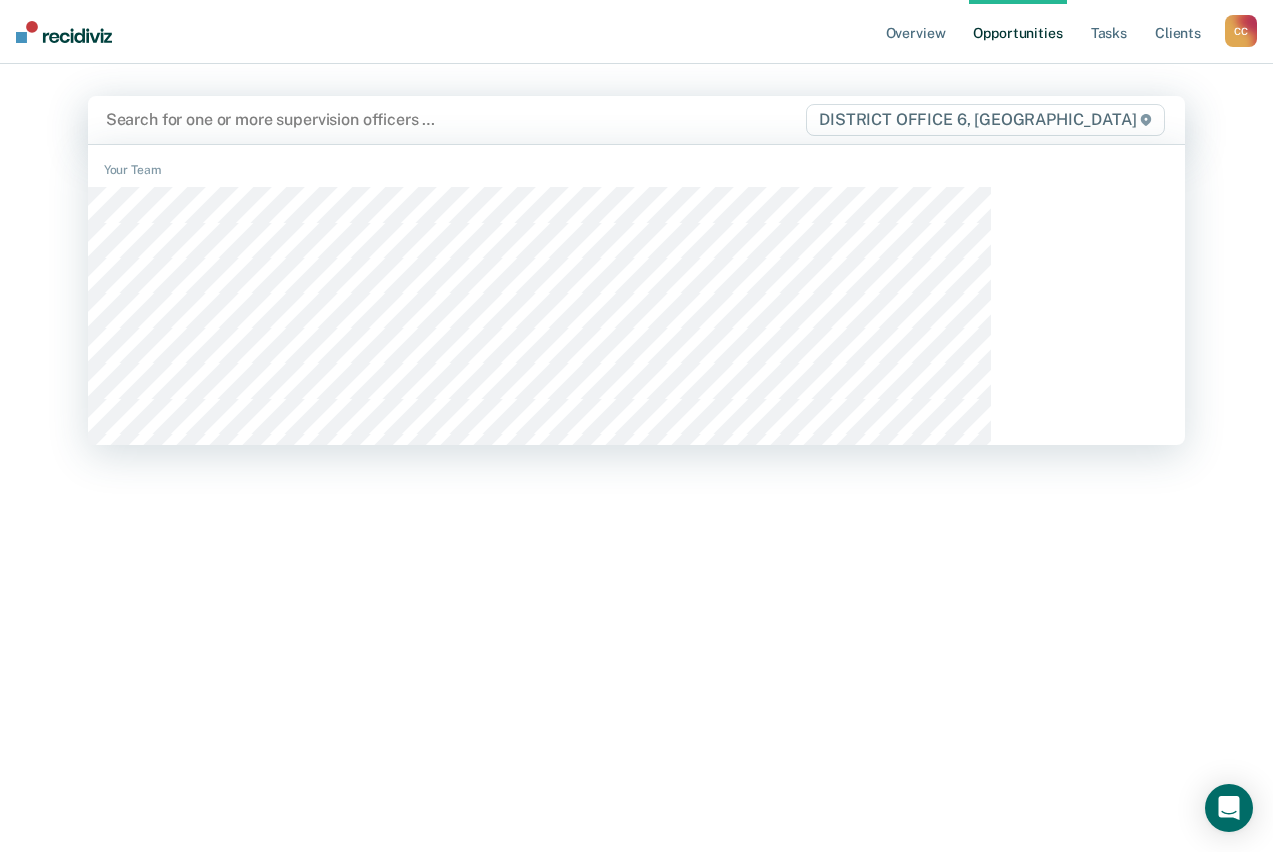 click on "DISTRICT OFFICE 6, [GEOGRAPHIC_DATA]" at bounding box center (985, 120) 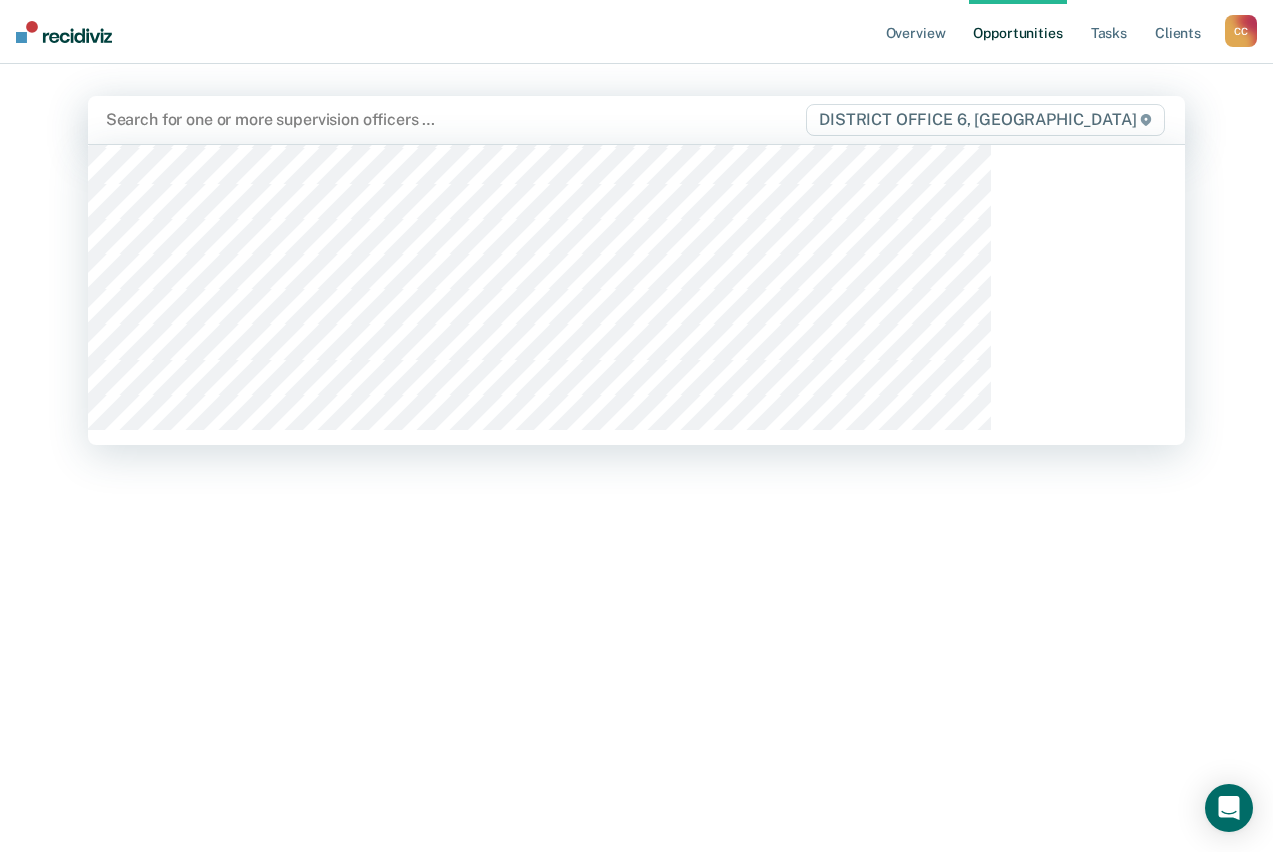 scroll, scrollTop: 584, scrollLeft: 0, axis: vertical 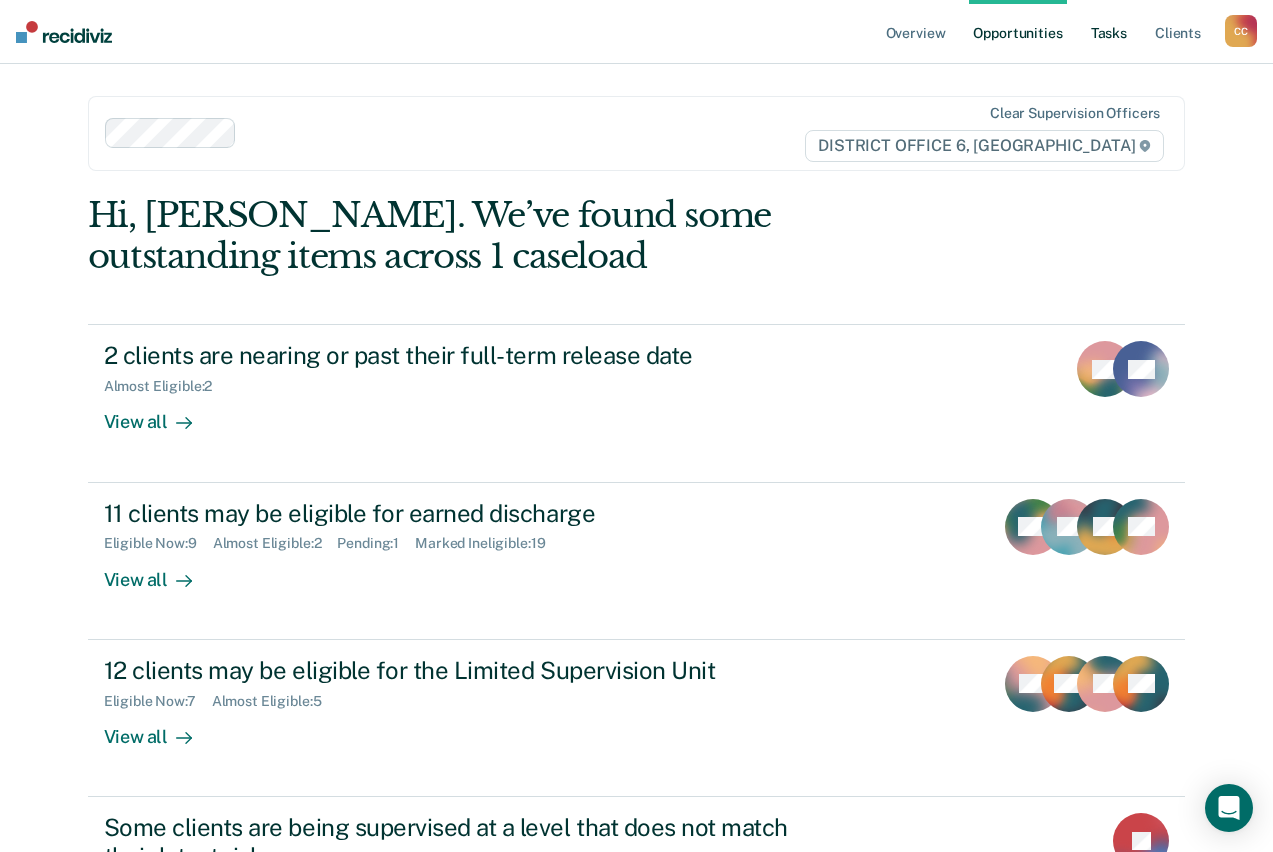click on "Tasks" at bounding box center (1109, 32) 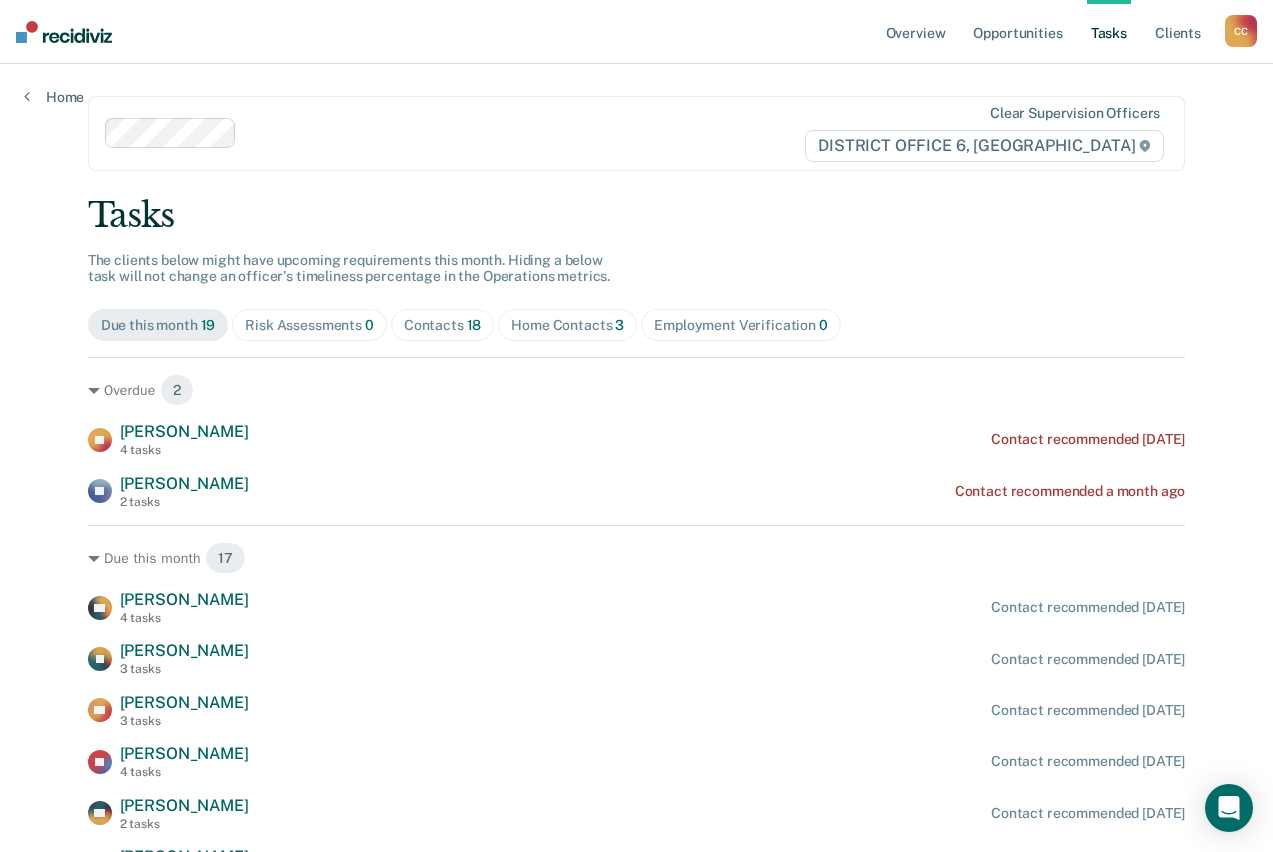 click on "Risk Assessments   0" at bounding box center (309, 325) 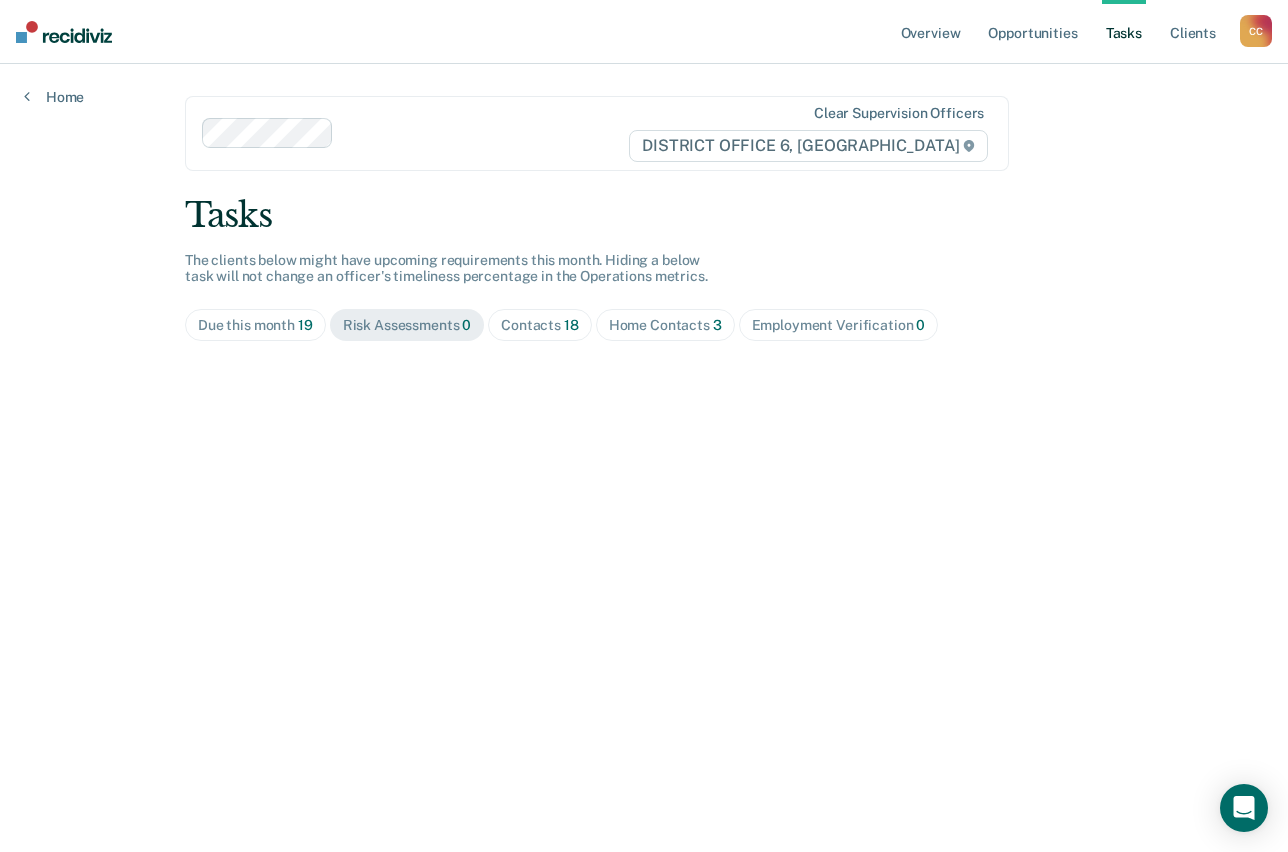 click on "Contacts   18" at bounding box center (540, 325) 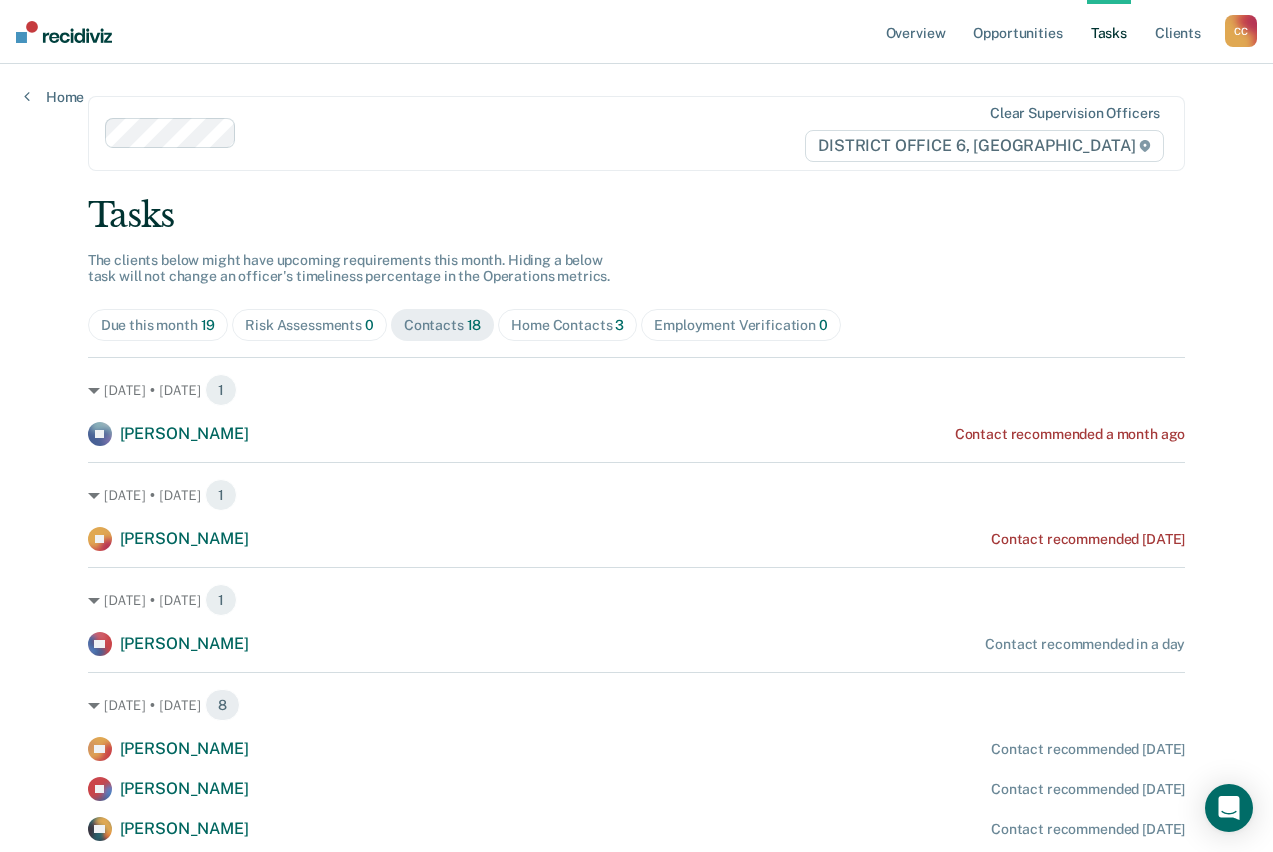 click on "Home Contacts   3" at bounding box center [567, 325] 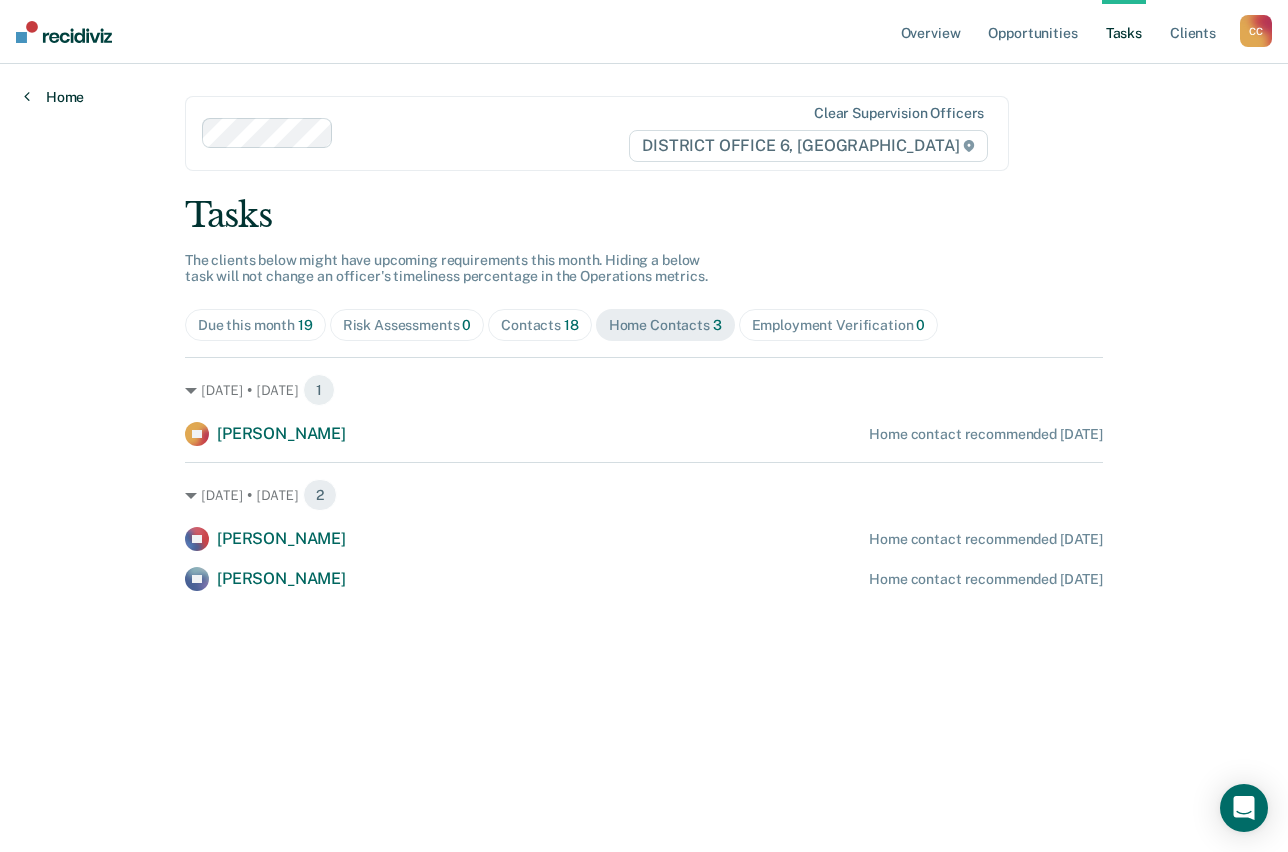 click on "Home" at bounding box center (54, 97) 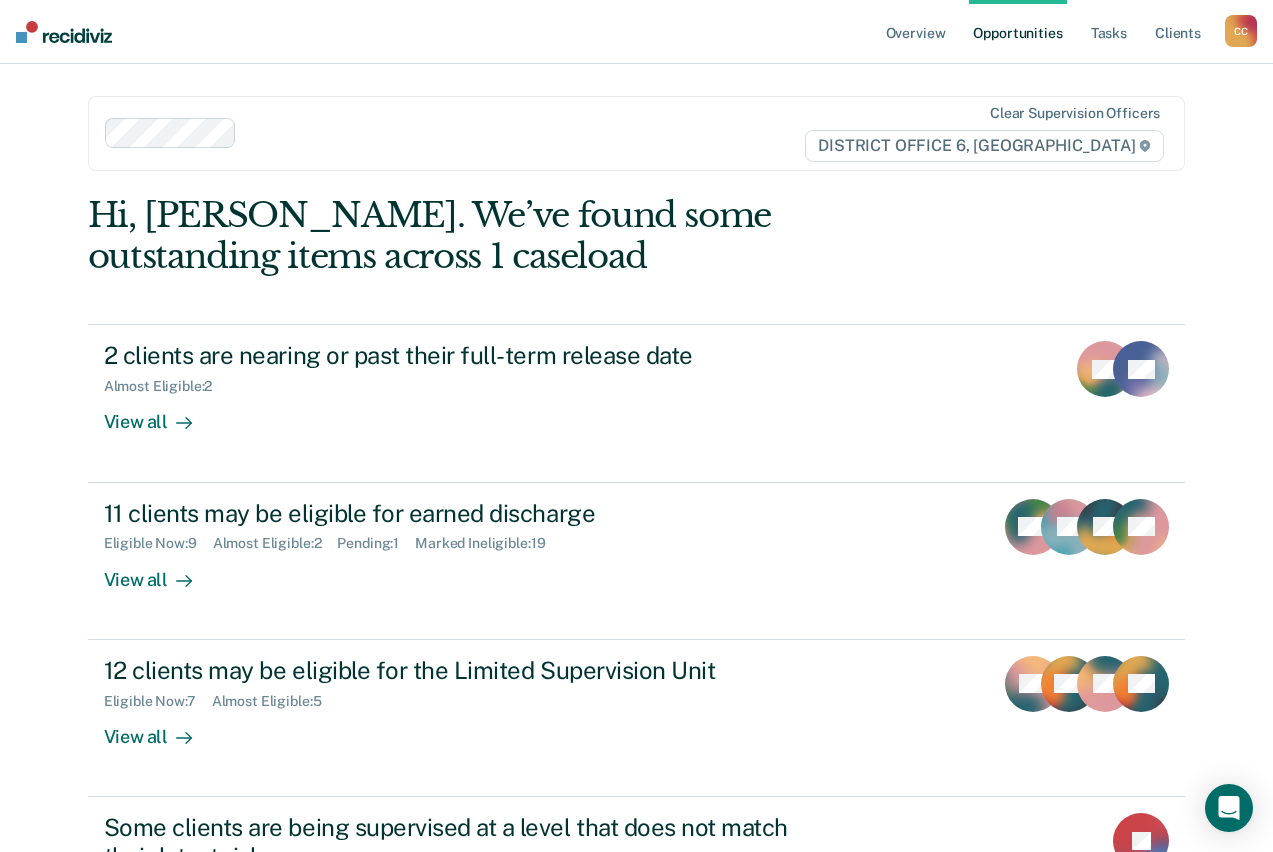 click on "C C" at bounding box center (1241, 31) 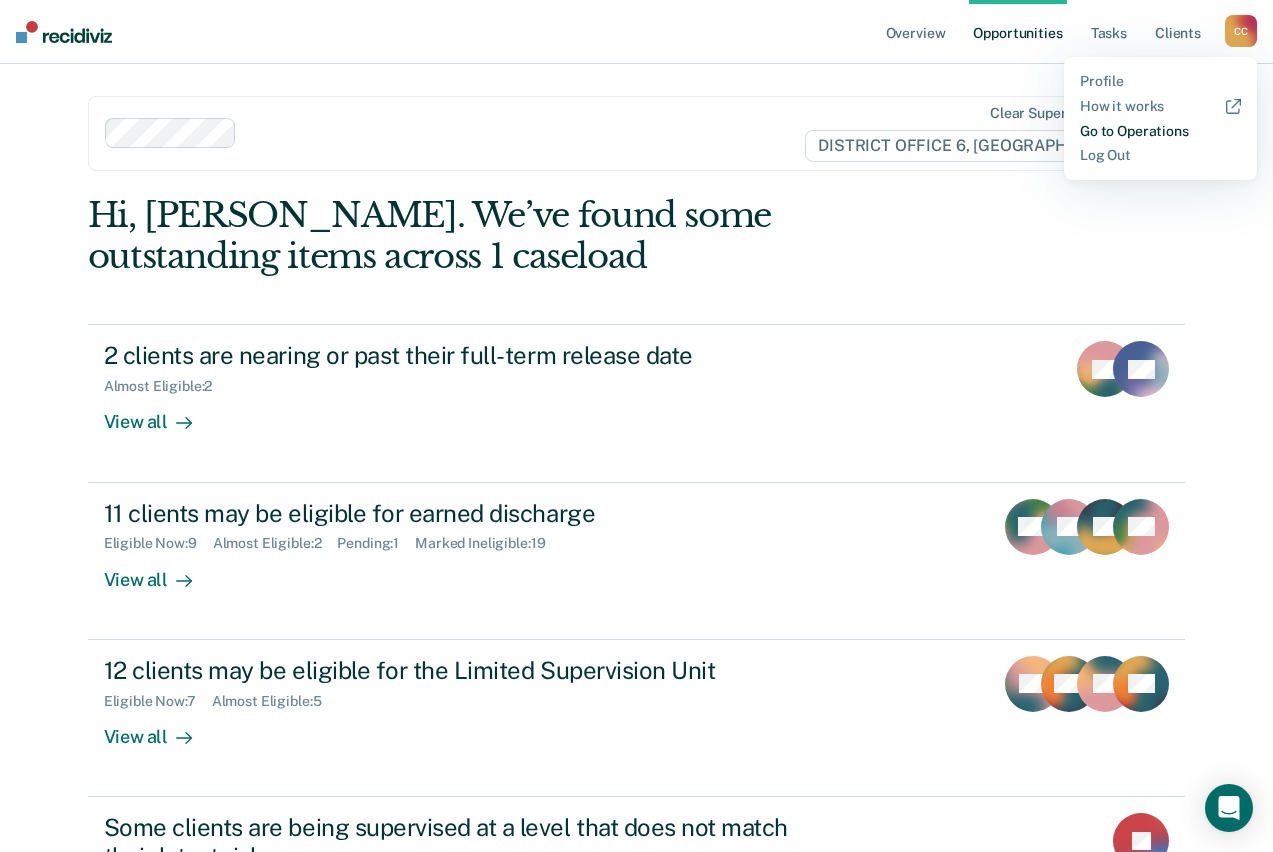 click on "Go to Operations" at bounding box center [1160, 131] 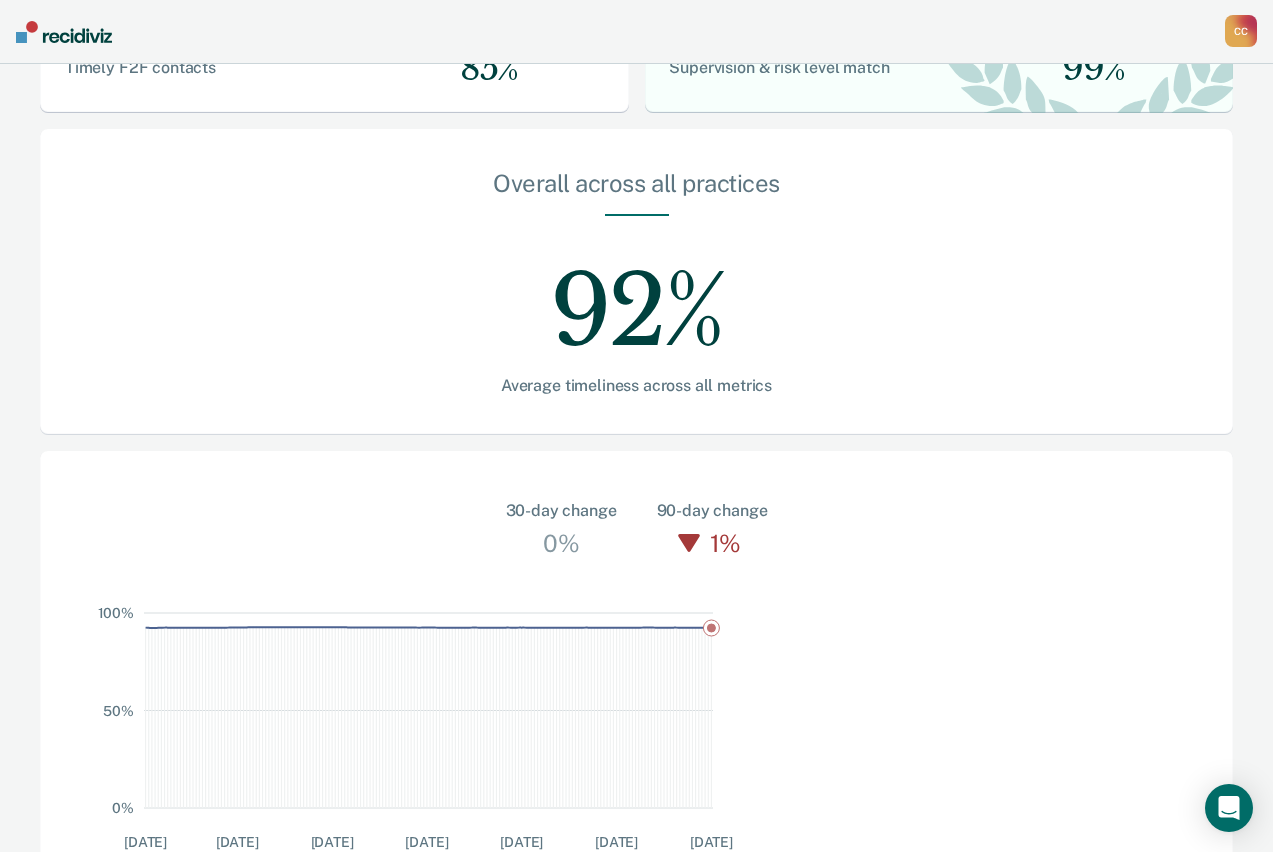 scroll, scrollTop: 566, scrollLeft: 0, axis: vertical 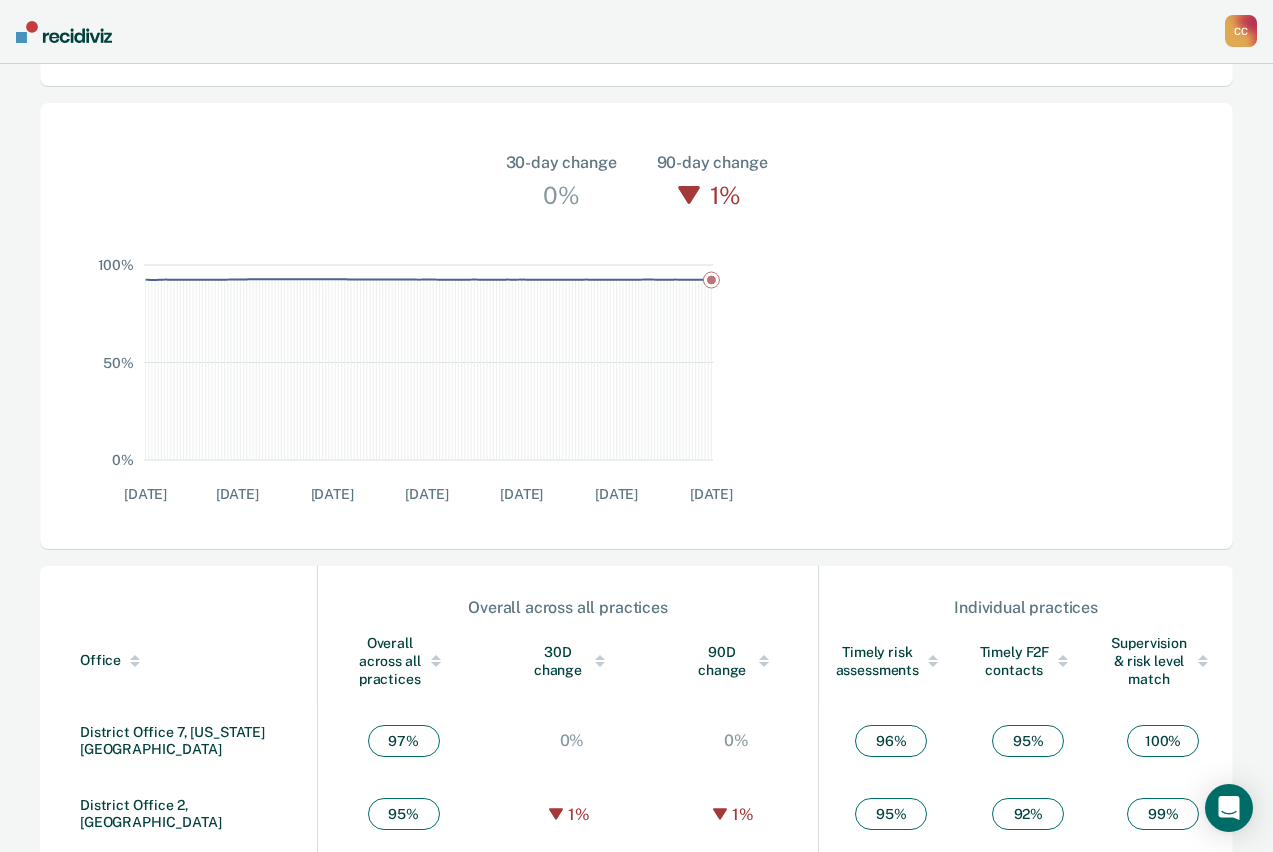 click on "District Office 6, [GEOGRAPHIC_DATA]" at bounding box center [151, 1034] 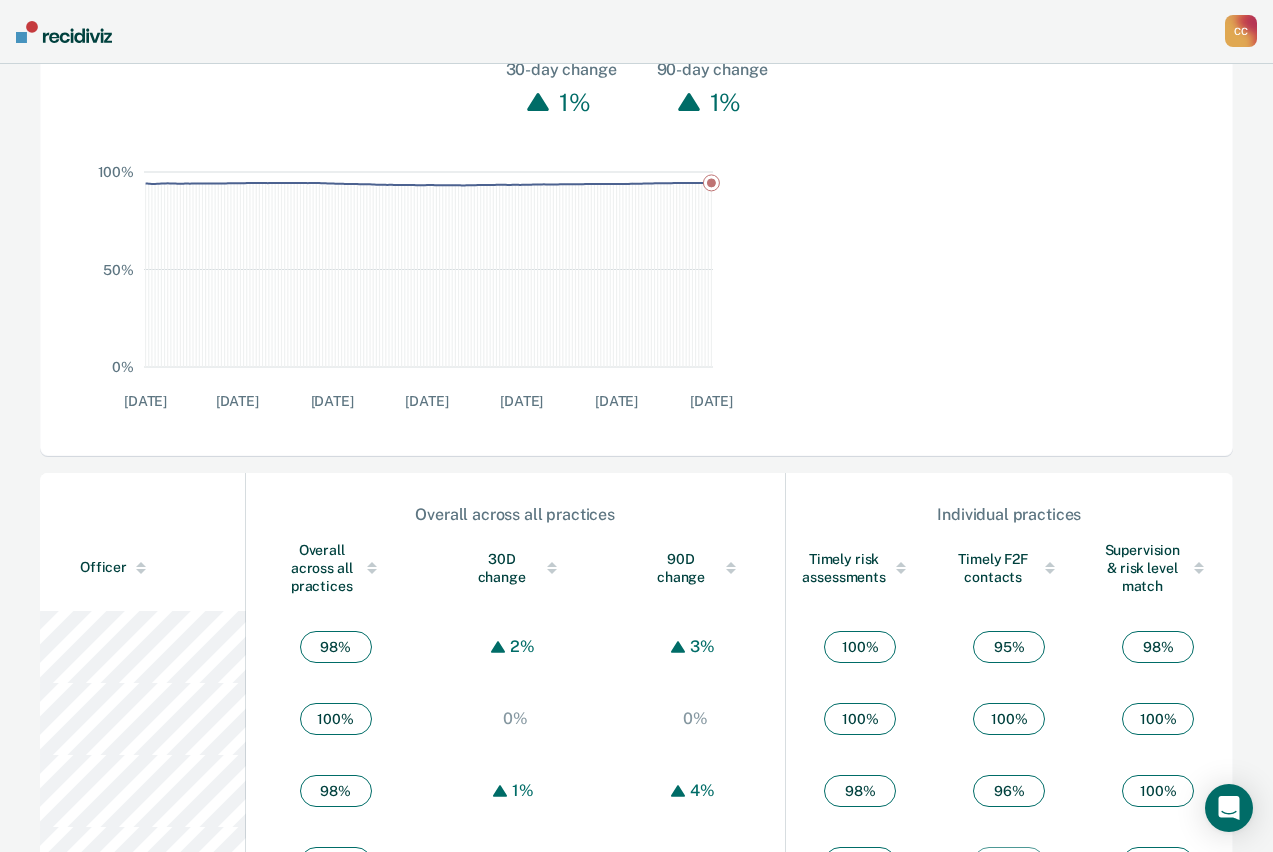 scroll, scrollTop: 463, scrollLeft: 0, axis: vertical 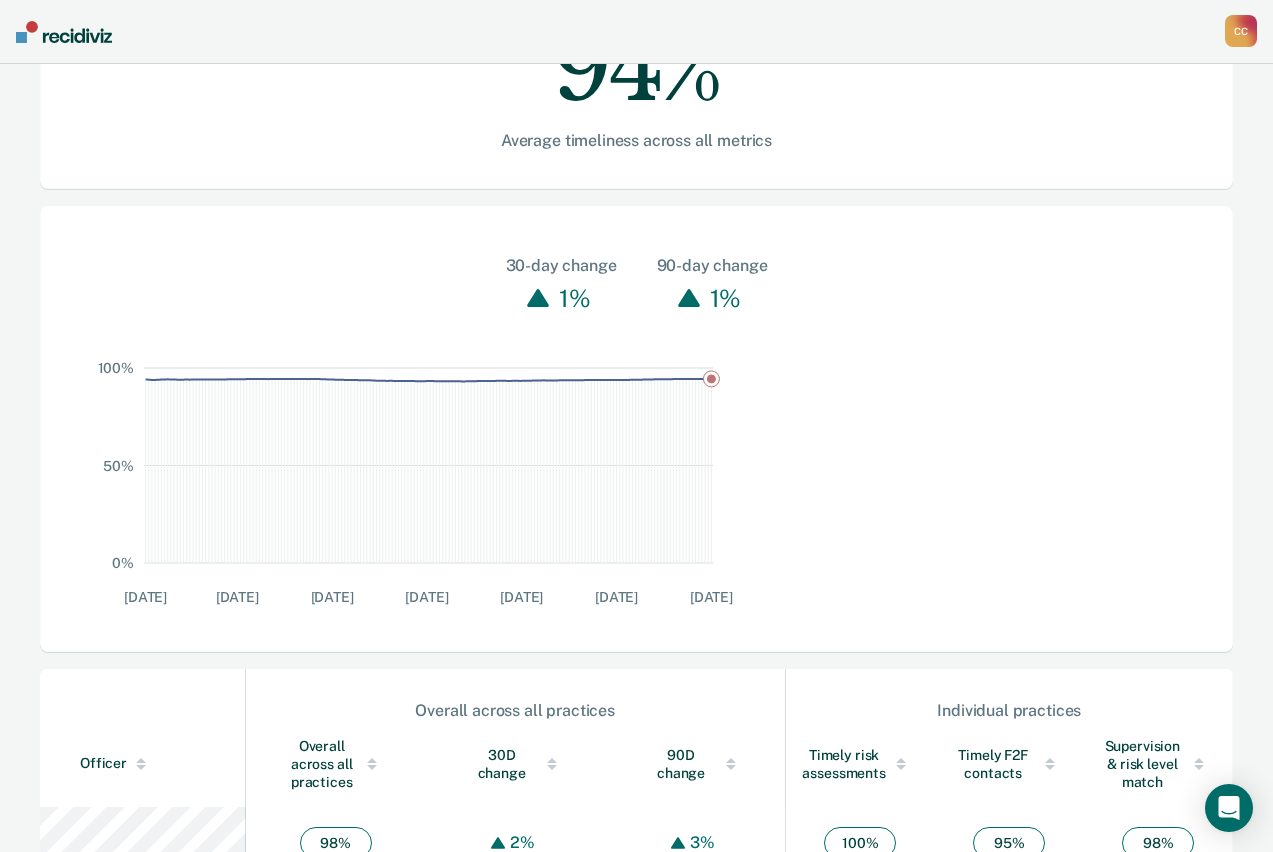 click on "Overall across all practices" at bounding box center (336, 764) 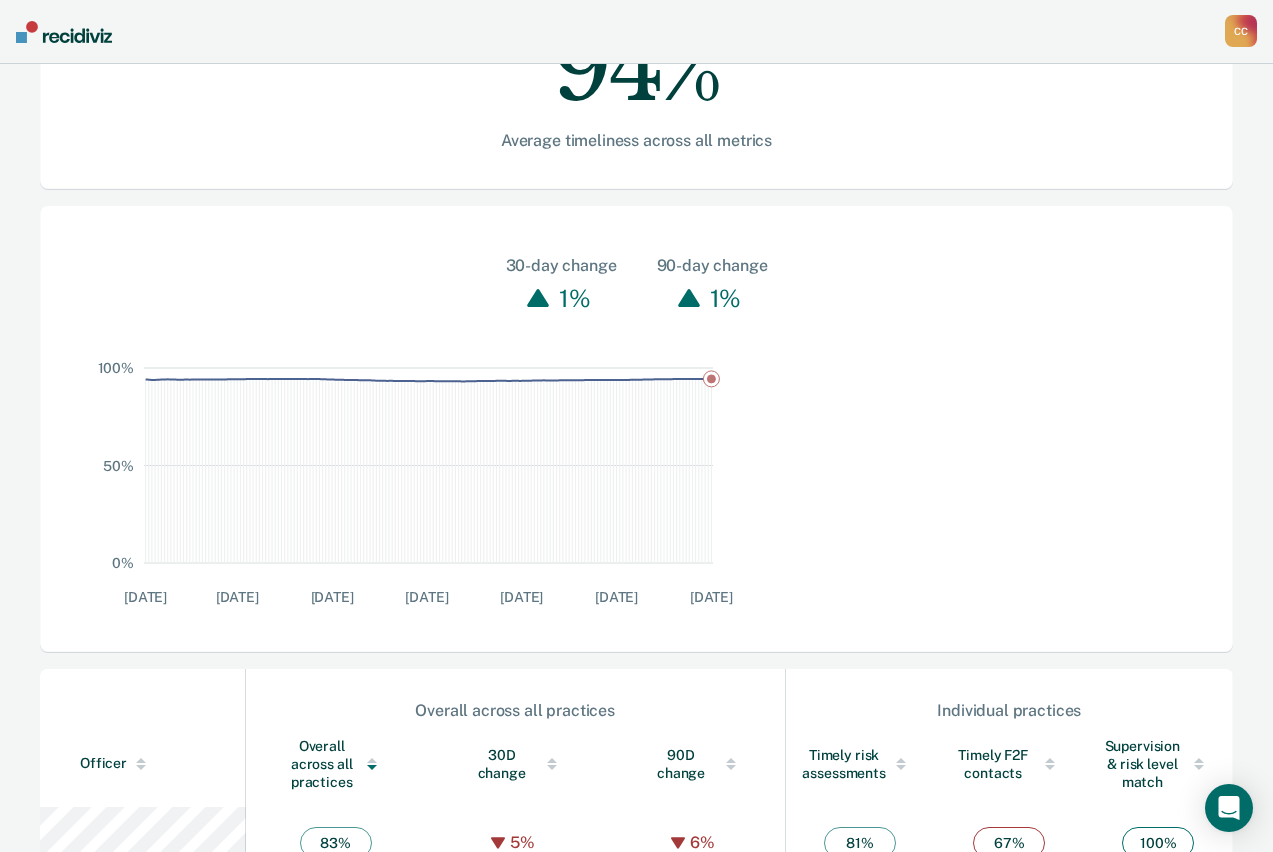 click on "Overall across all practices" at bounding box center [336, 764] 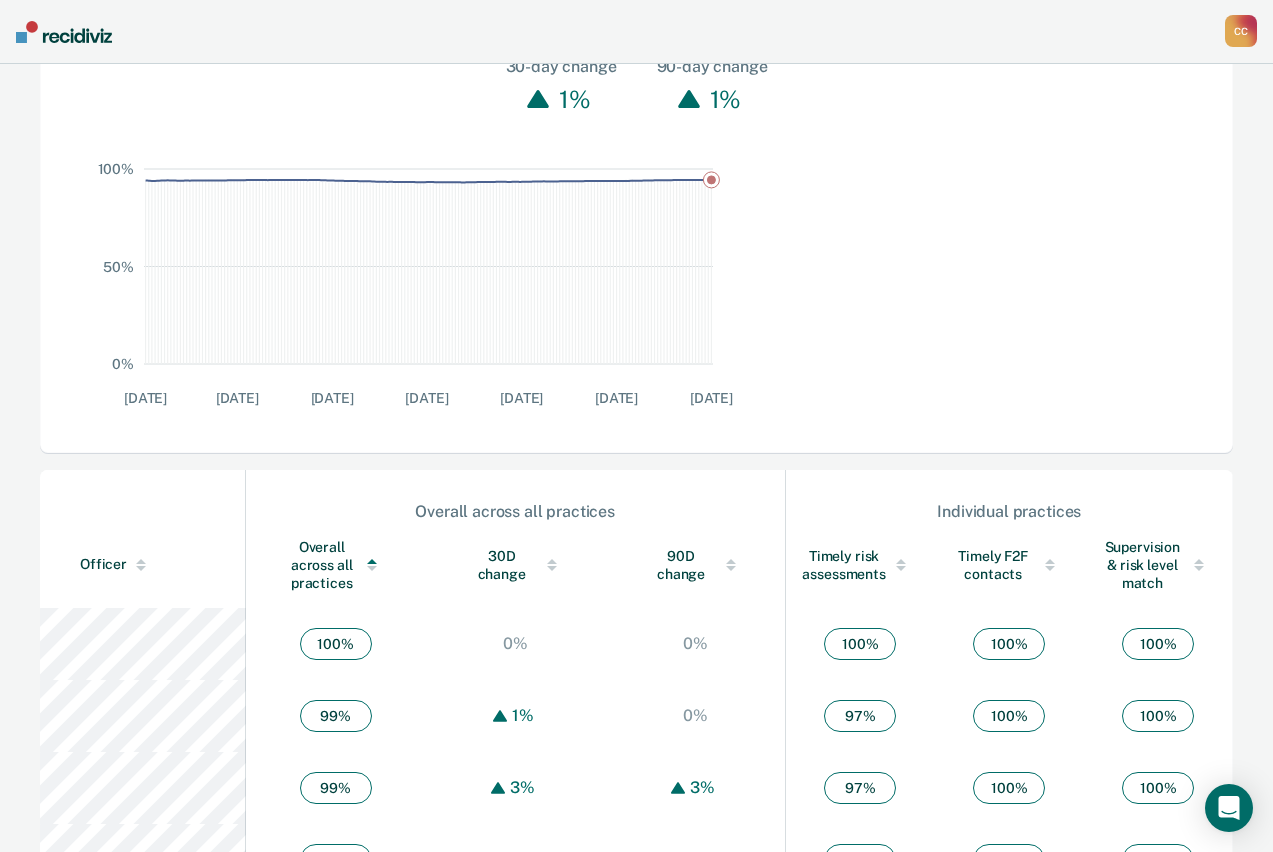 scroll, scrollTop: 663, scrollLeft: 0, axis: vertical 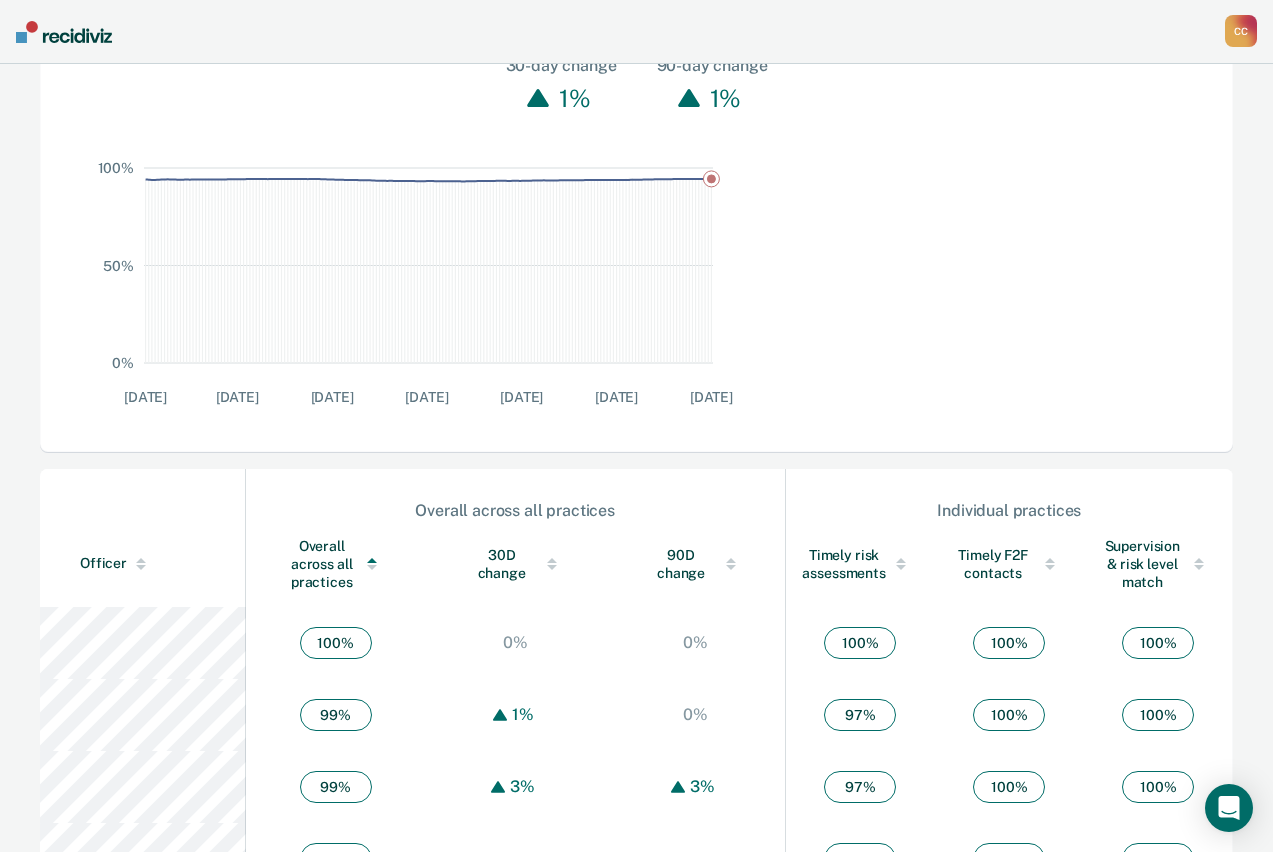 click on "C C" at bounding box center [1241, 31] 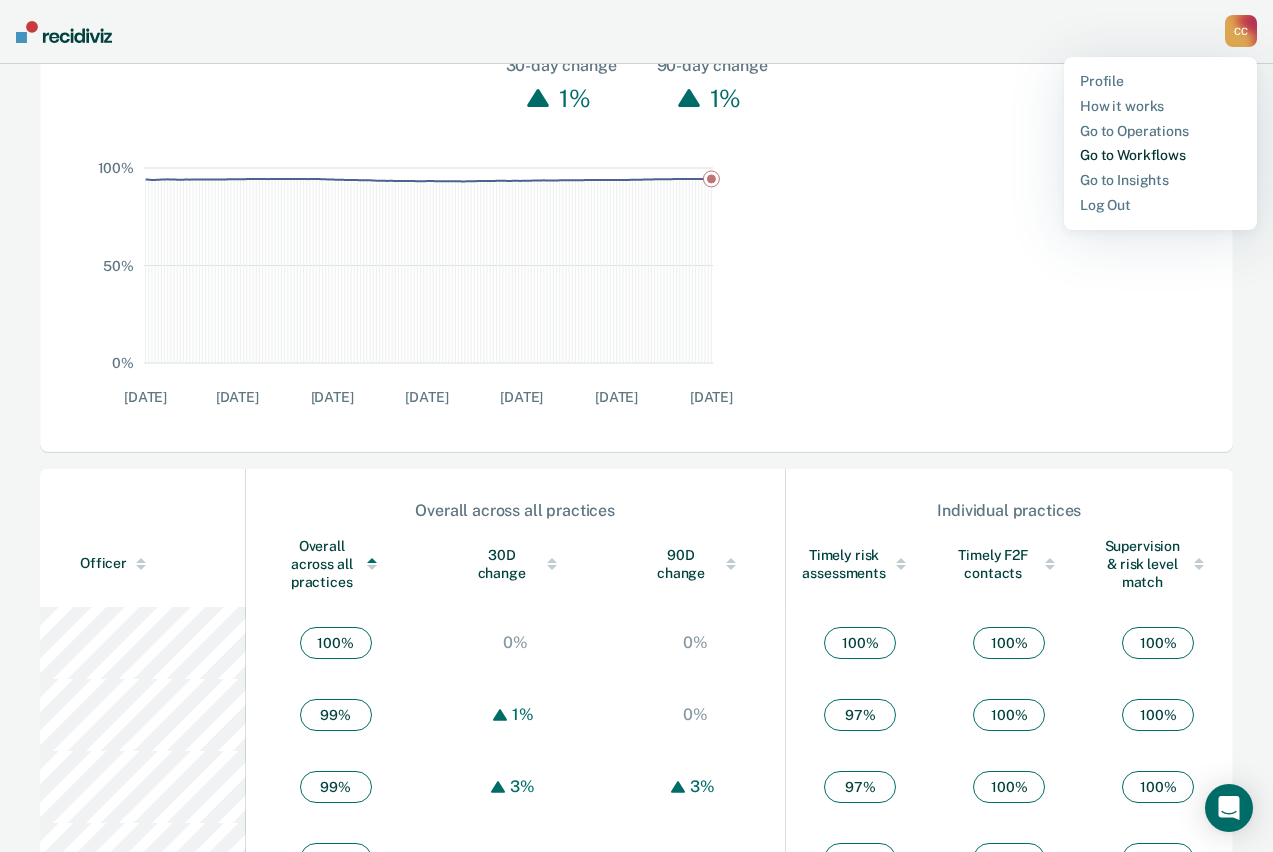click on "Go to Workflows" at bounding box center (1160, 155) 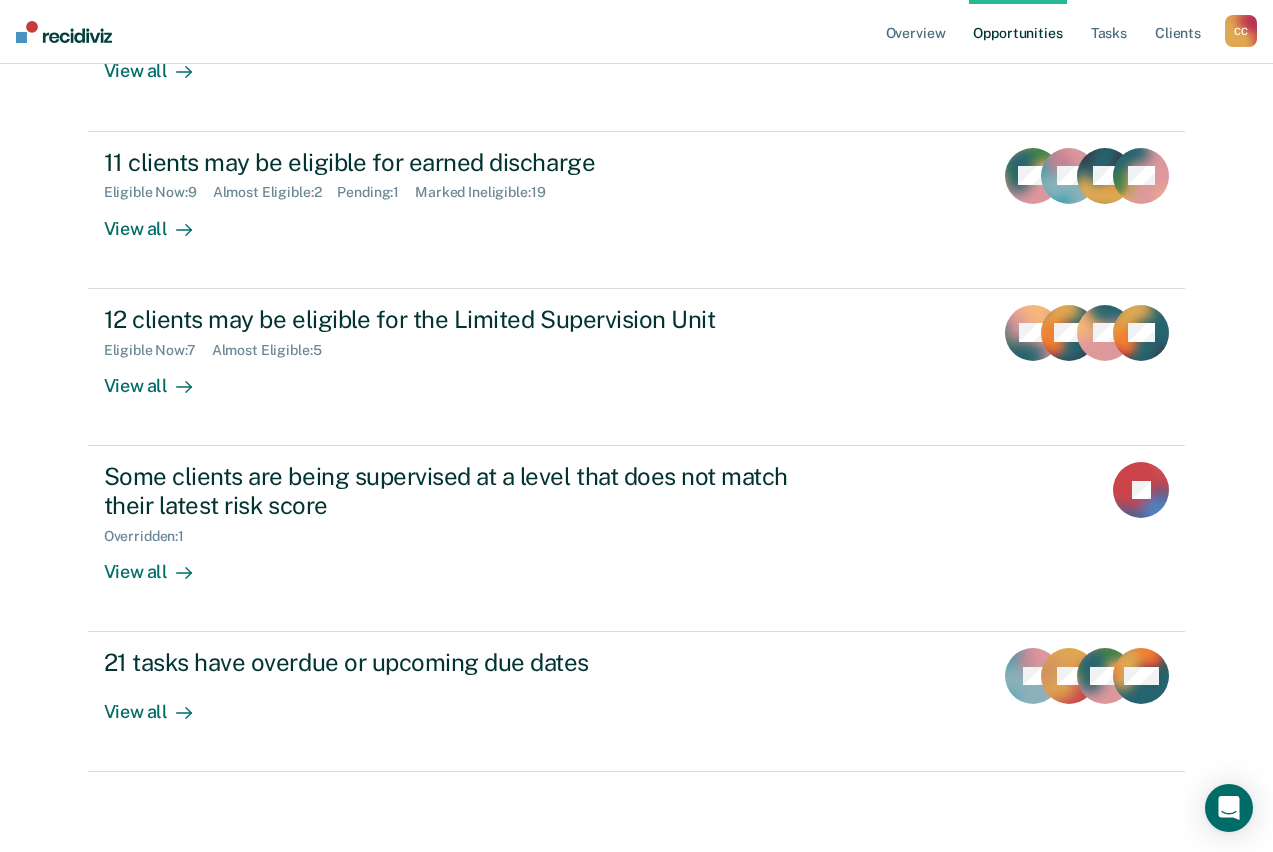 scroll, scrollTop: 0, scrollLeft: 0, axis: both 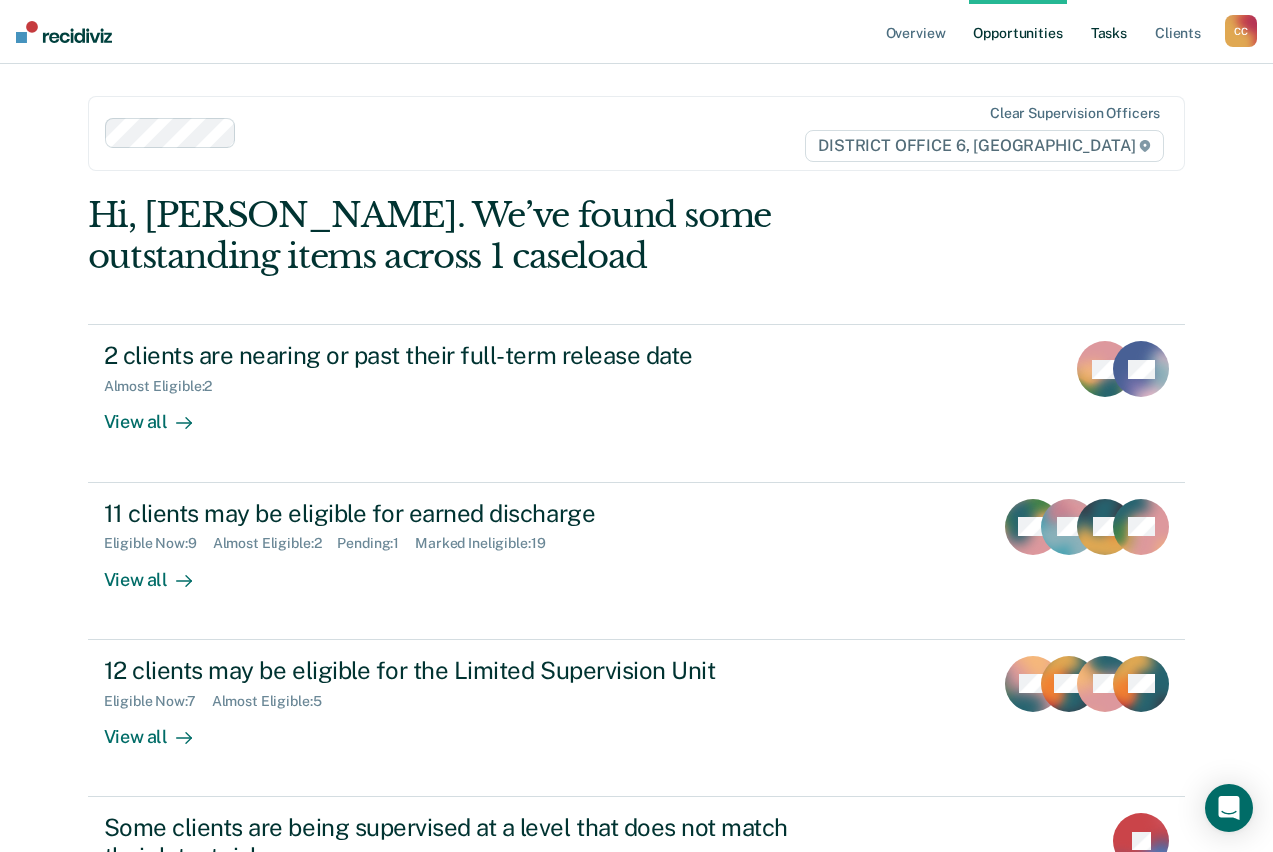 click on "Tasks" at bounding box center [1109, 32] 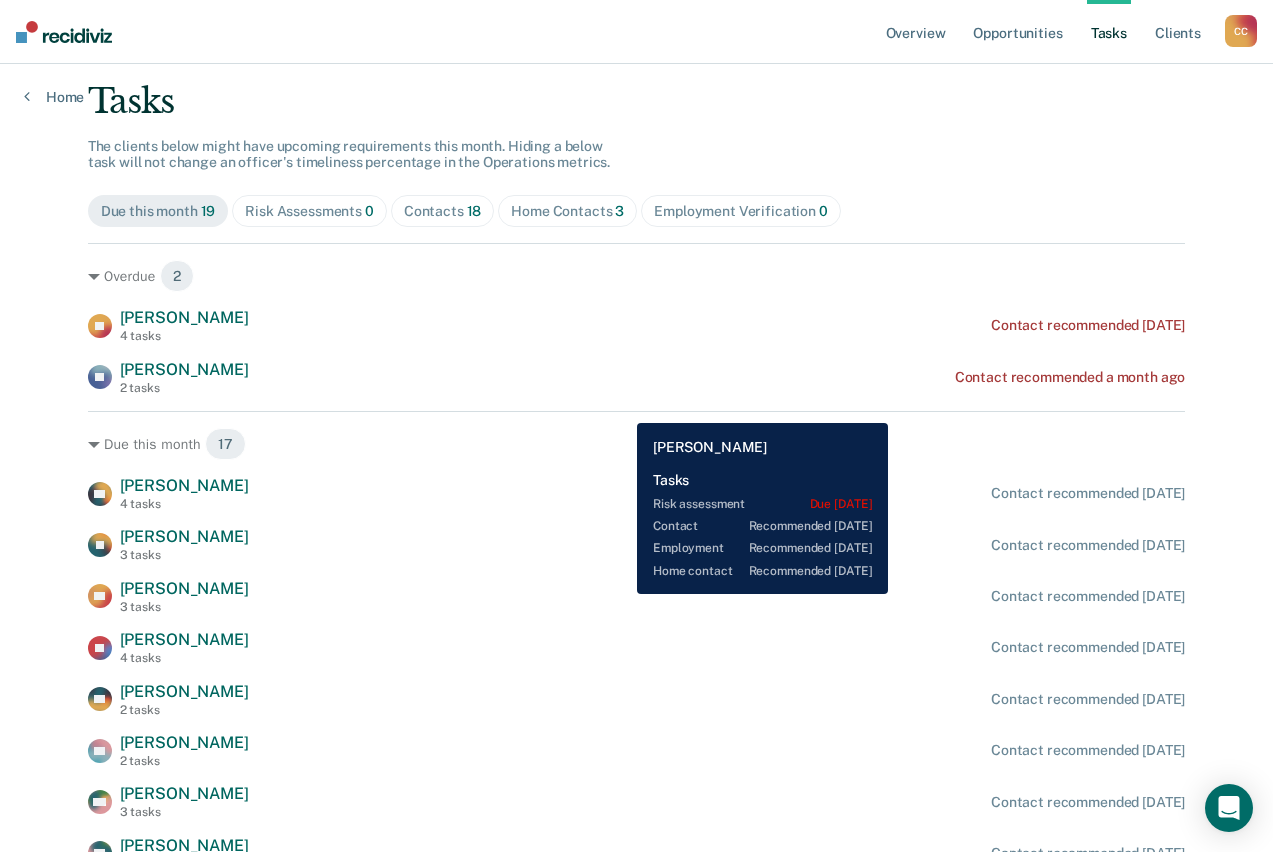 scroll, scrollTop: 0, scrollLeft: 0, axis: both 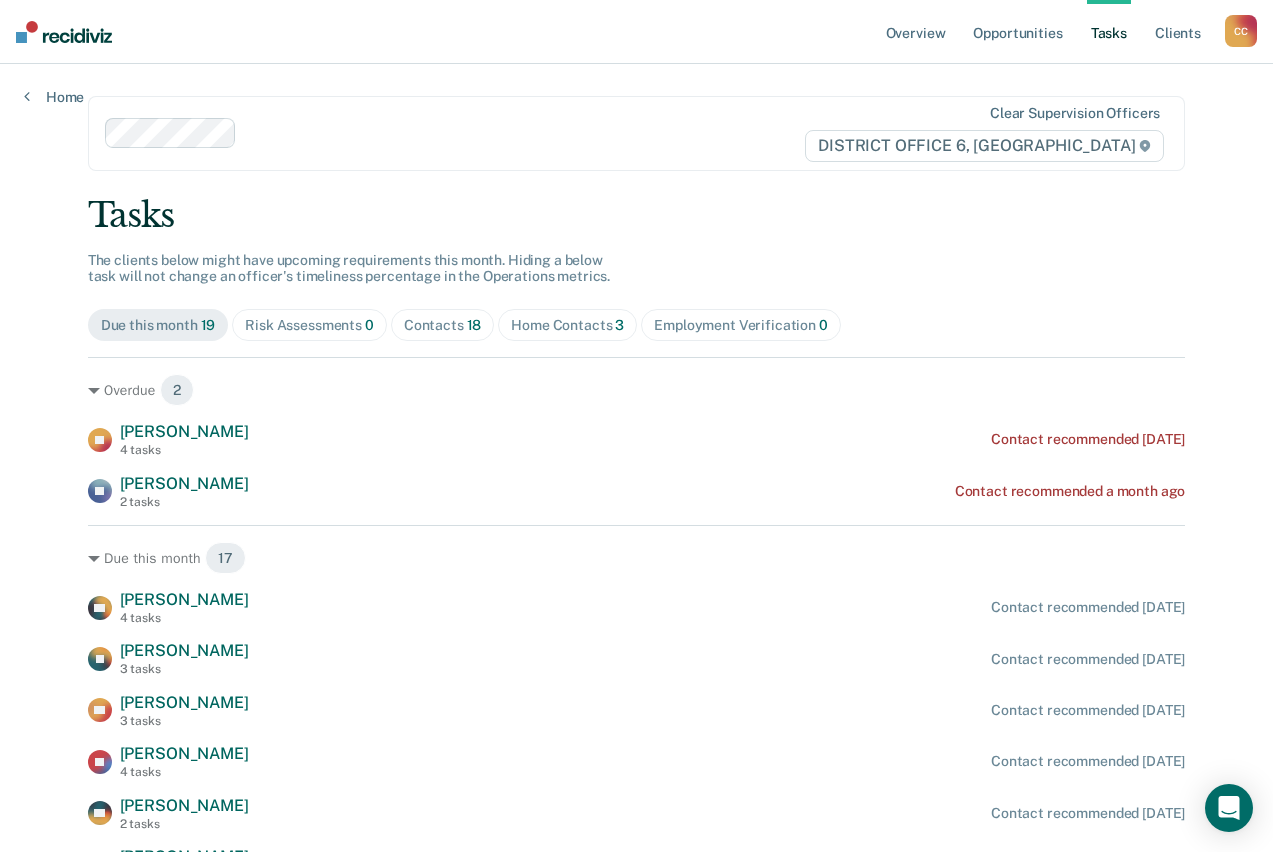 click on "C C" at bounding box center [1241, 31] 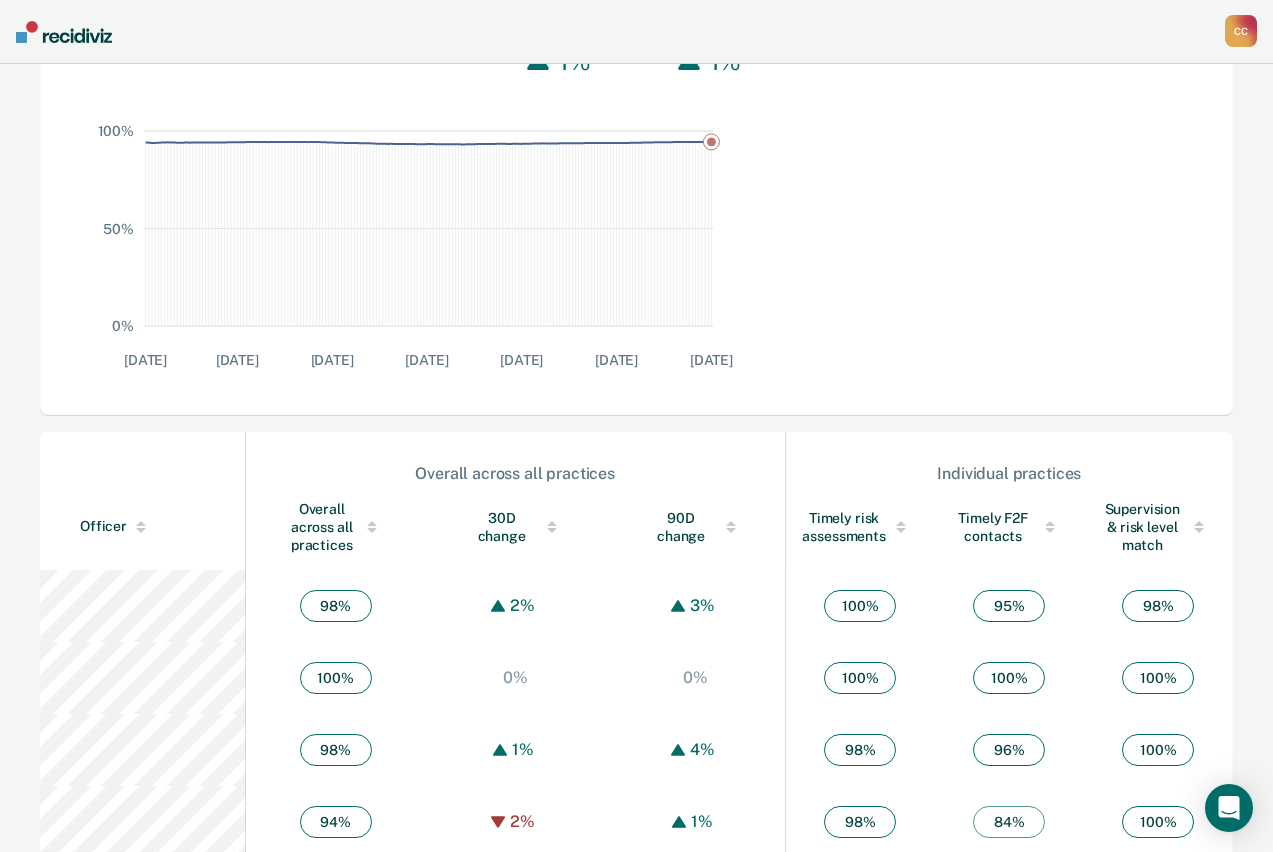scroll, scrollTop: 600, scrollLeft: 0, axis: vertical 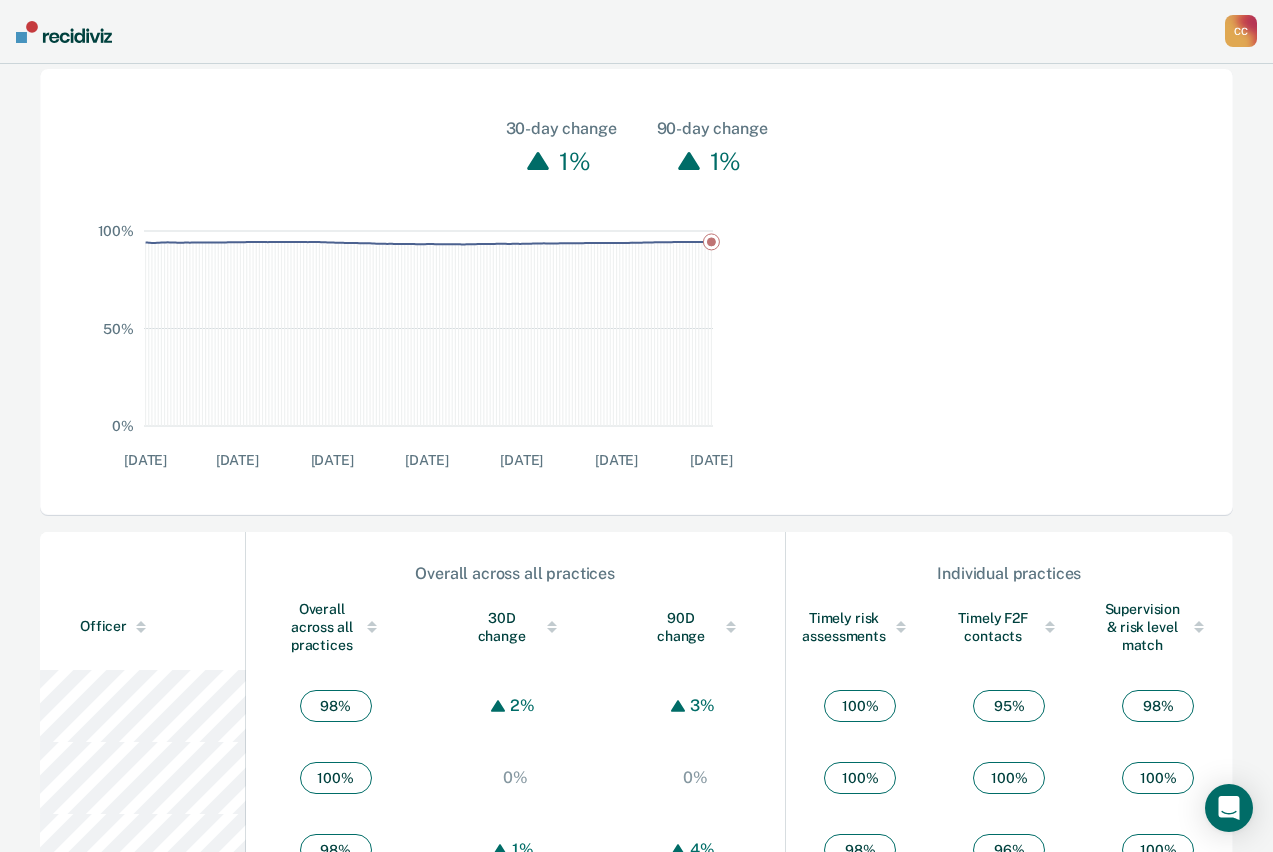 click at bounding box center [372, 630] 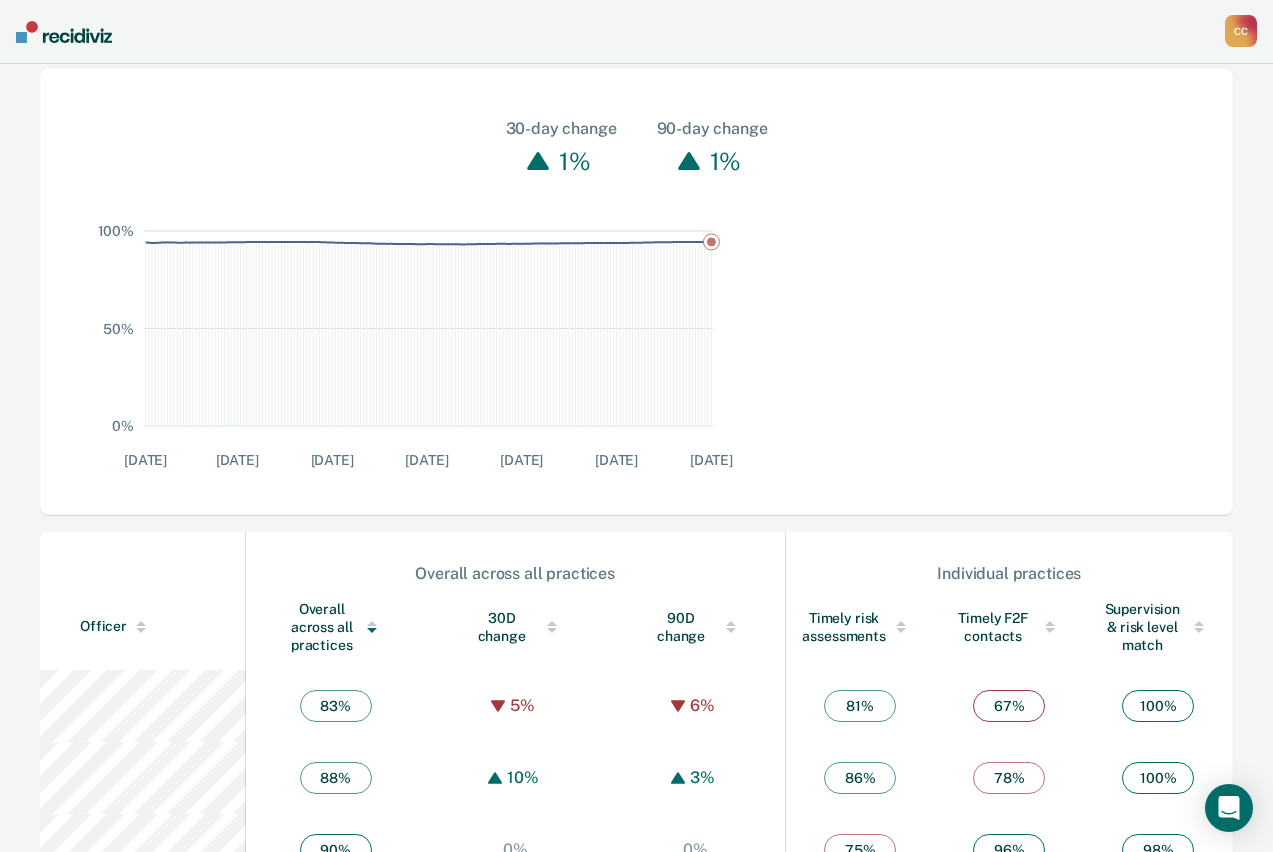 click at bounding box center (372, 627) 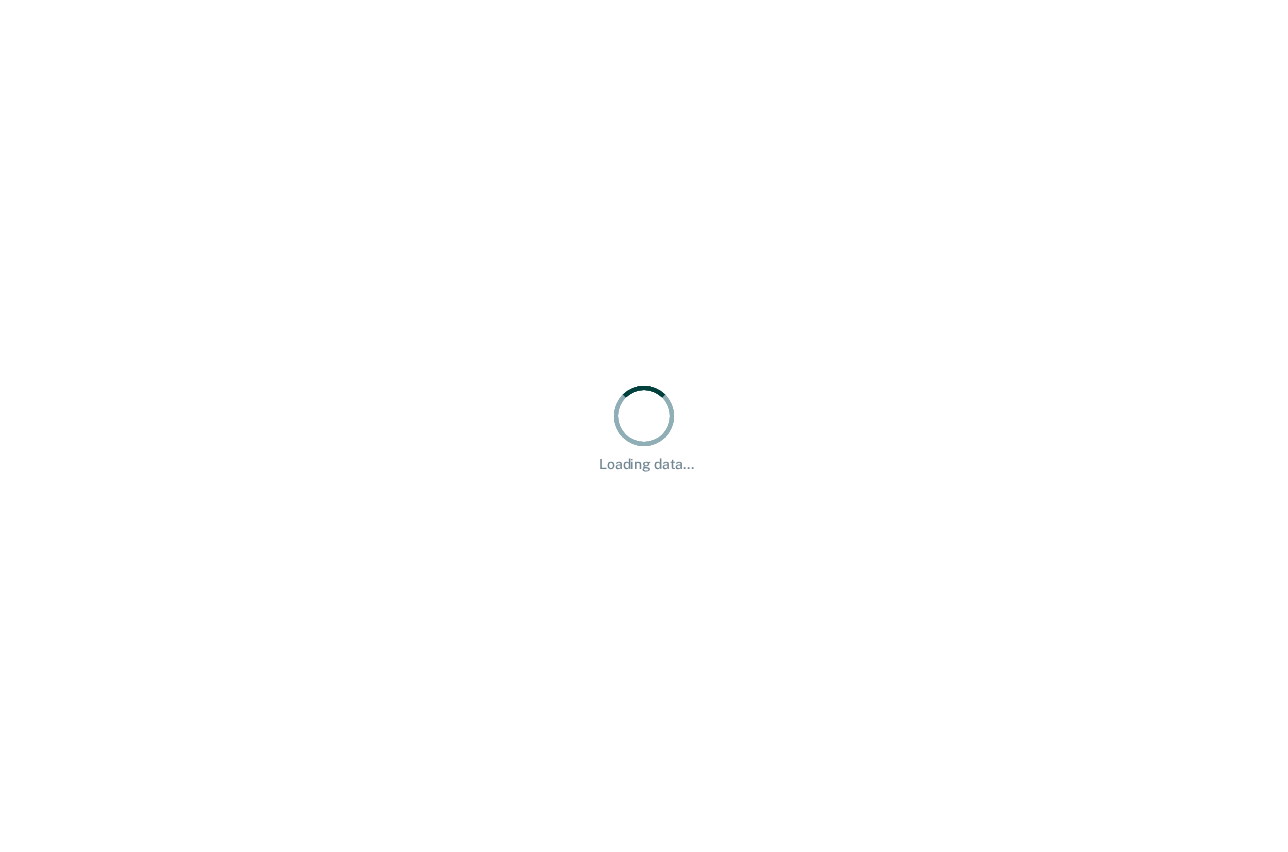 scroll, scrollTop: 0, scrollLeft: 0, axis: both 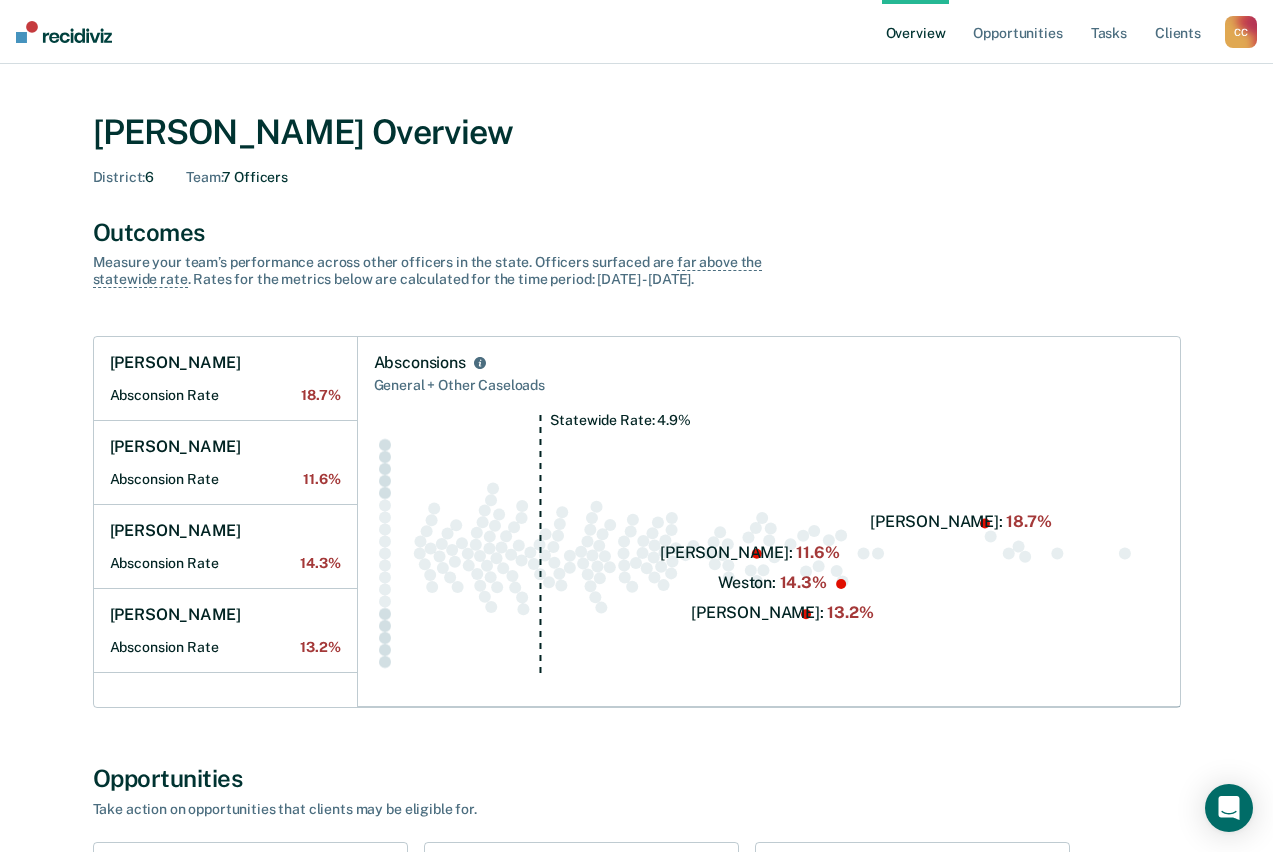 click on "C C" at bounding box center [1241, 32] 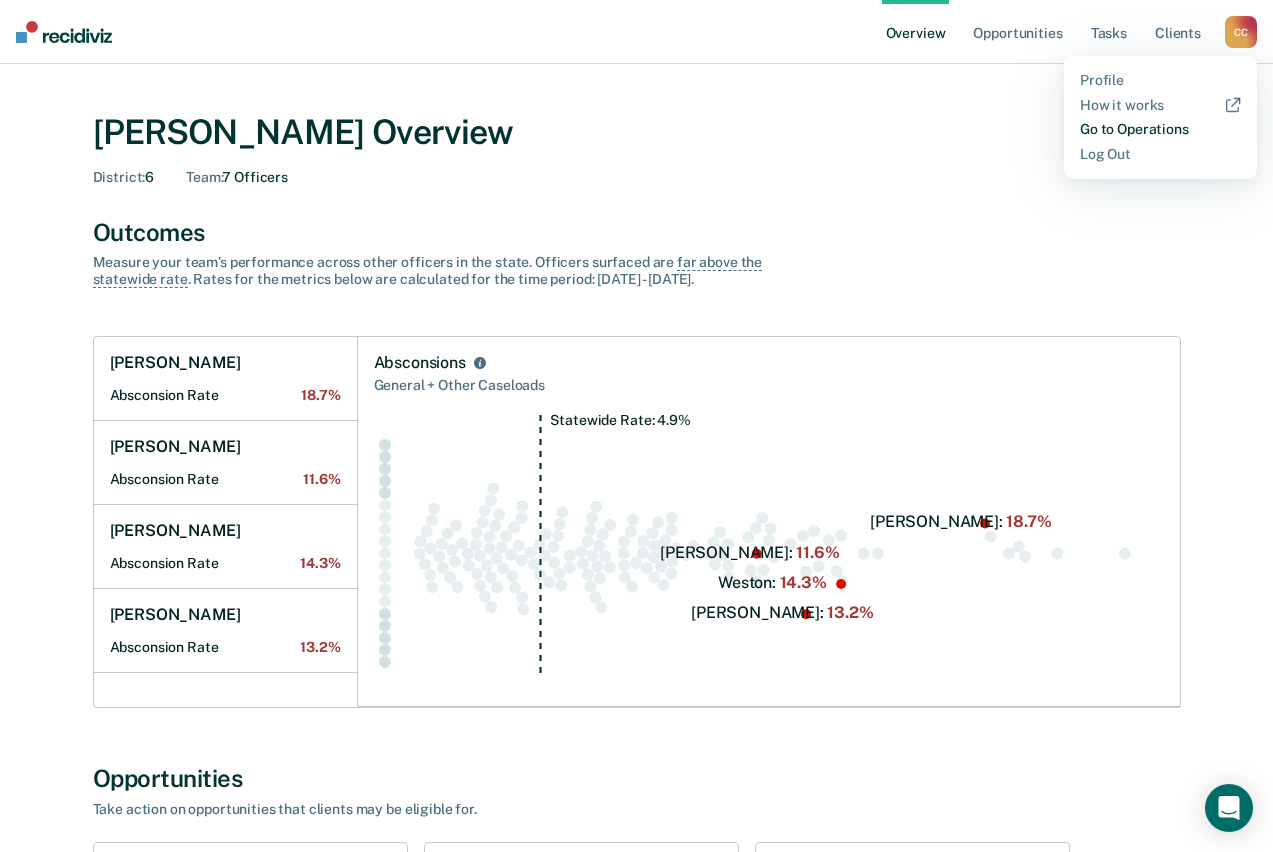 click on "Go to Operations" at bounding box center [1160, 129] 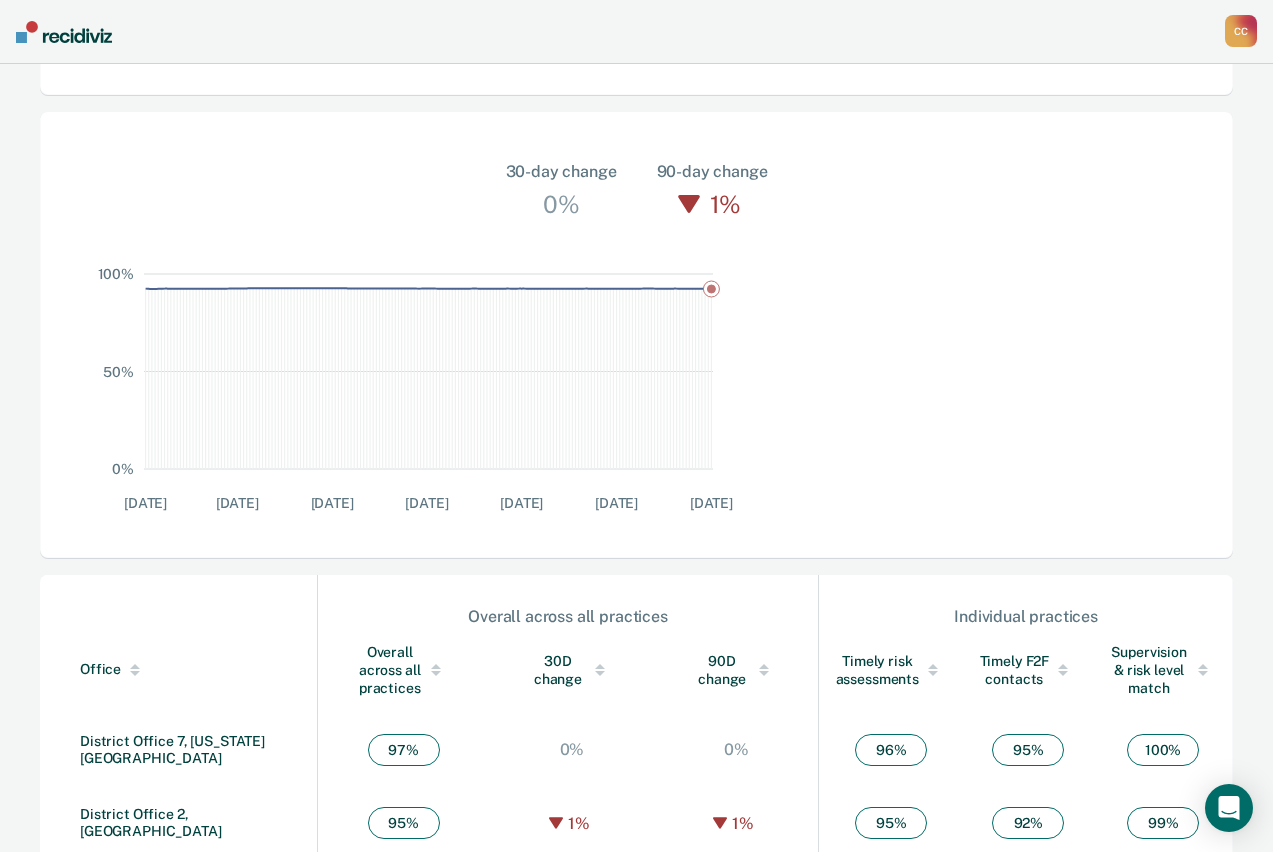 scroll, scrollTop: 566, scrollLeft: 0, axis: vertical 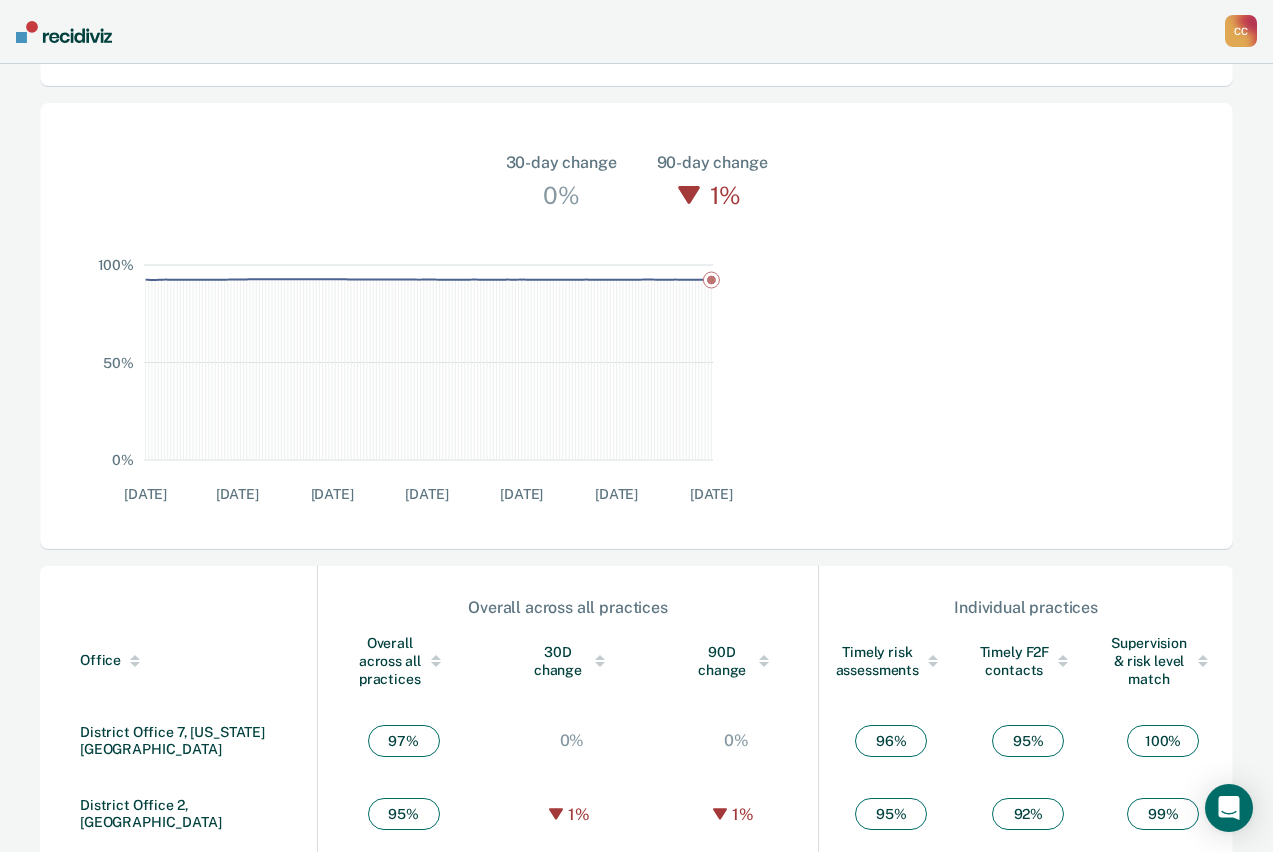 click at bounding box center [436, 664] 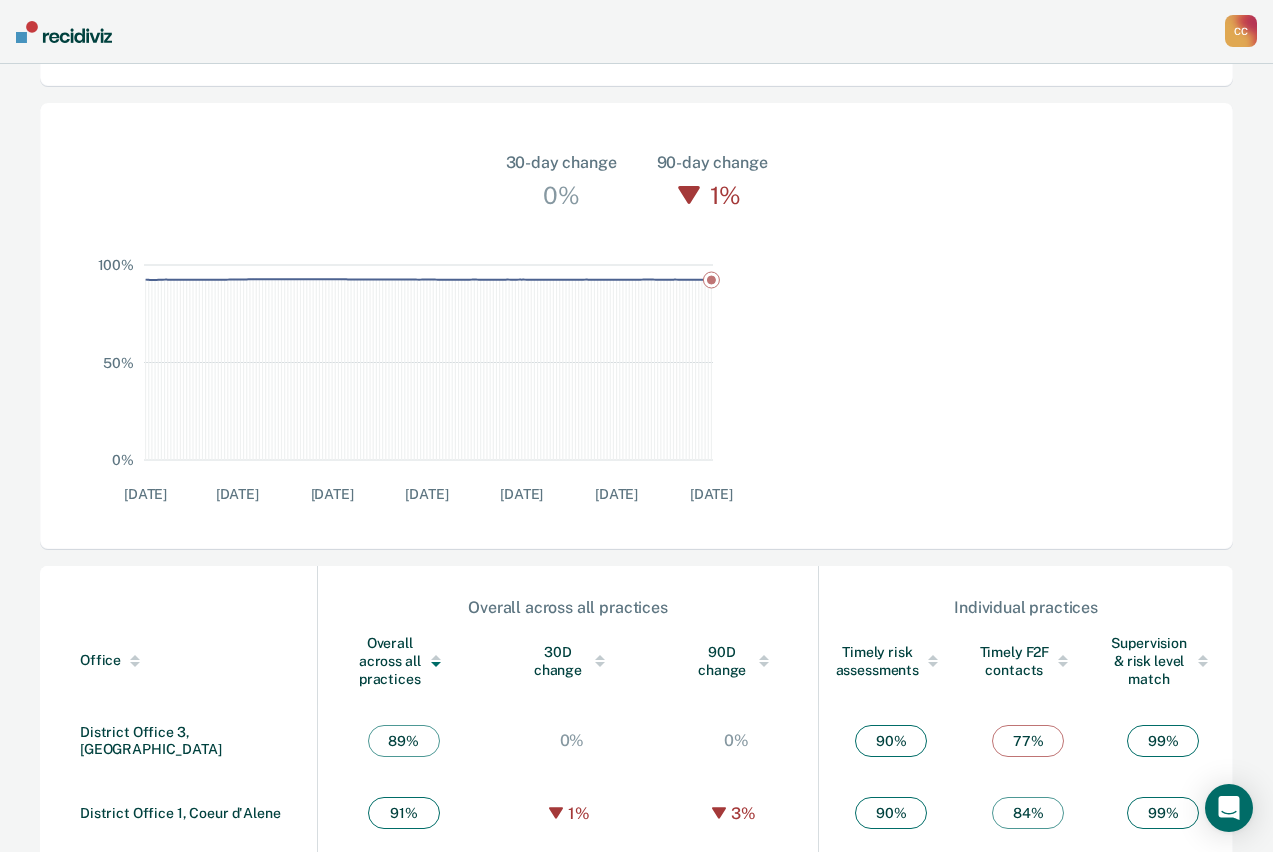 click at bounding box center [436, 664] 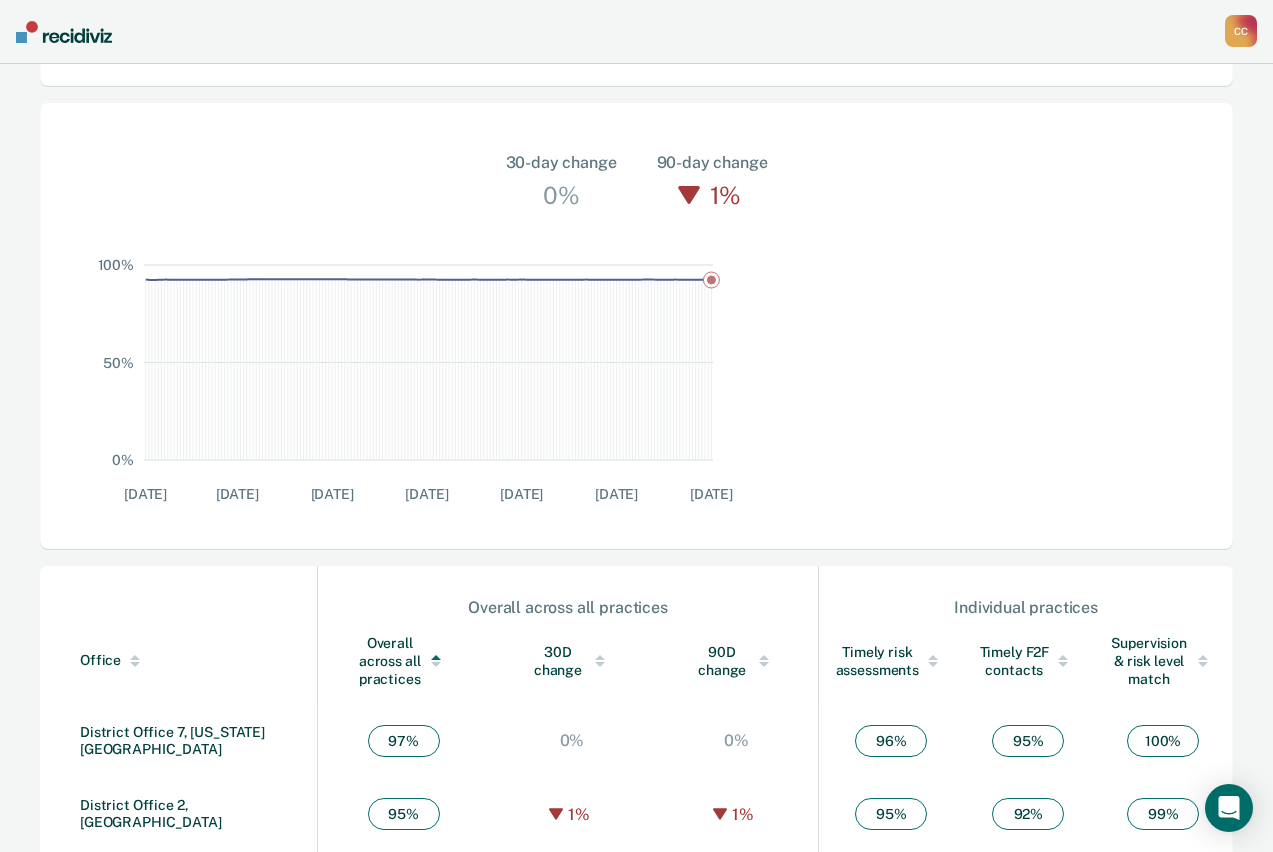 click on "District Office 6, [GEOGRAPHIC_DATA]" at bounding box center (151, 887) 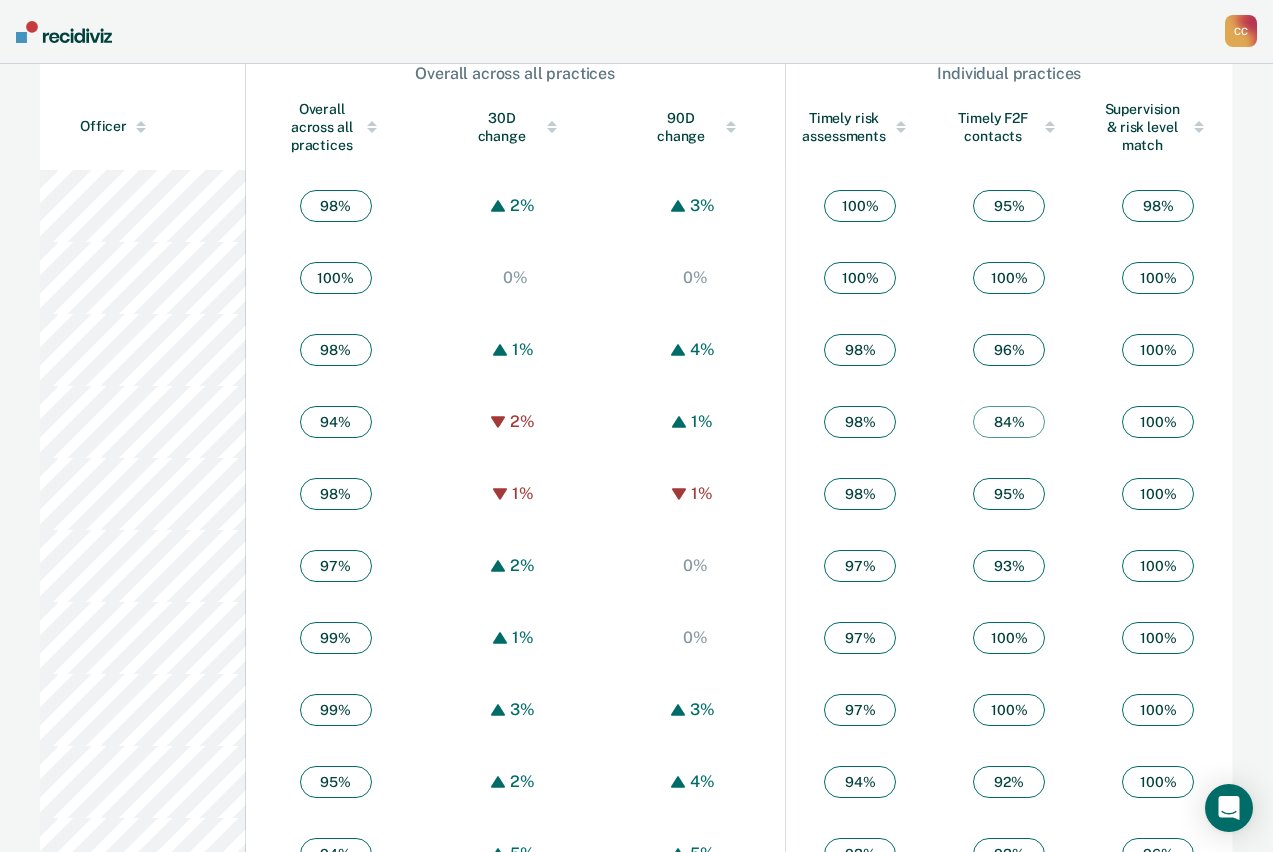 scroll, scrollTop: 1200, scrollLeft: 0, axis: vertical 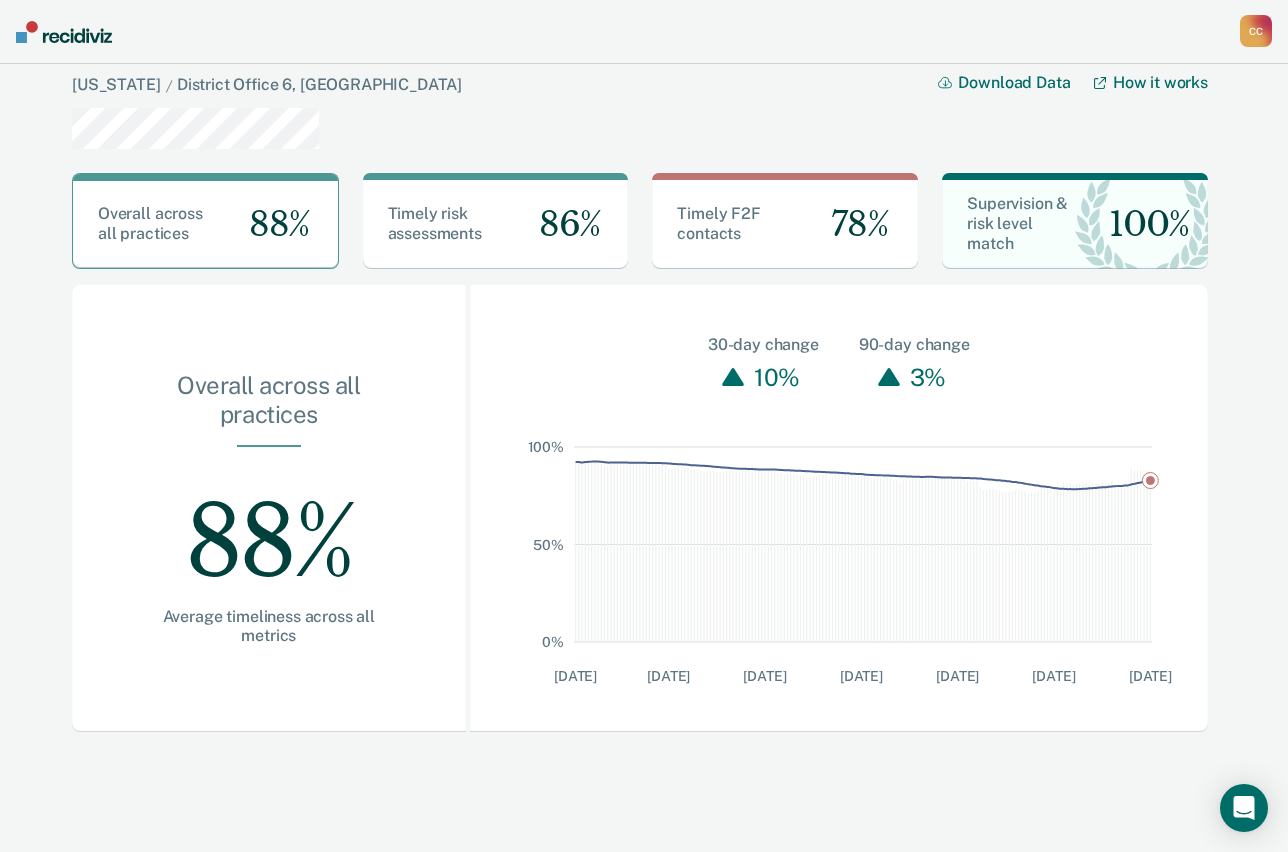click on "C C" at bounding box center (1256, 31) 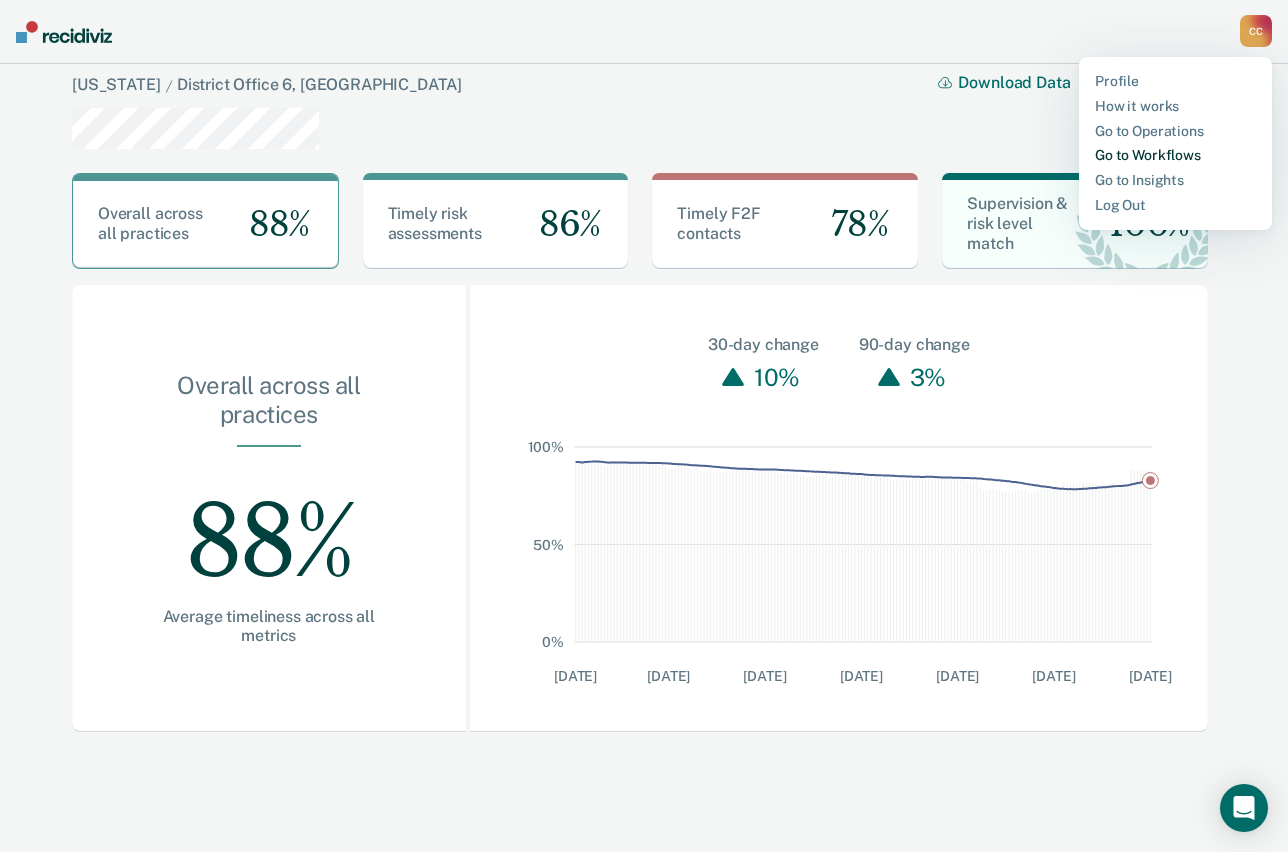click on "Go to Workflows" at bounding box center (1175, 155) 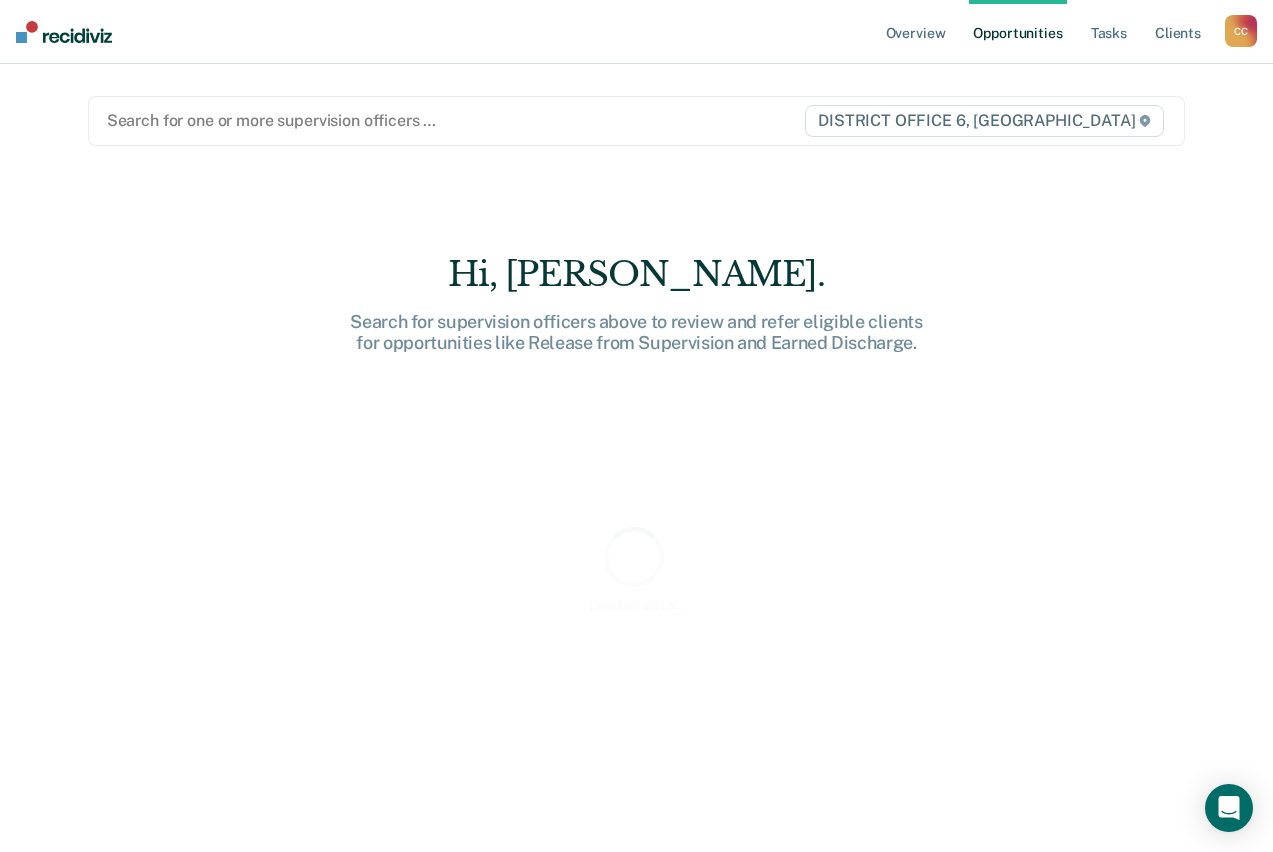 click on "DISTRICT OFFICE 6, [GEOGRAPHIC_DATA]" at bounding box center [984, 121] 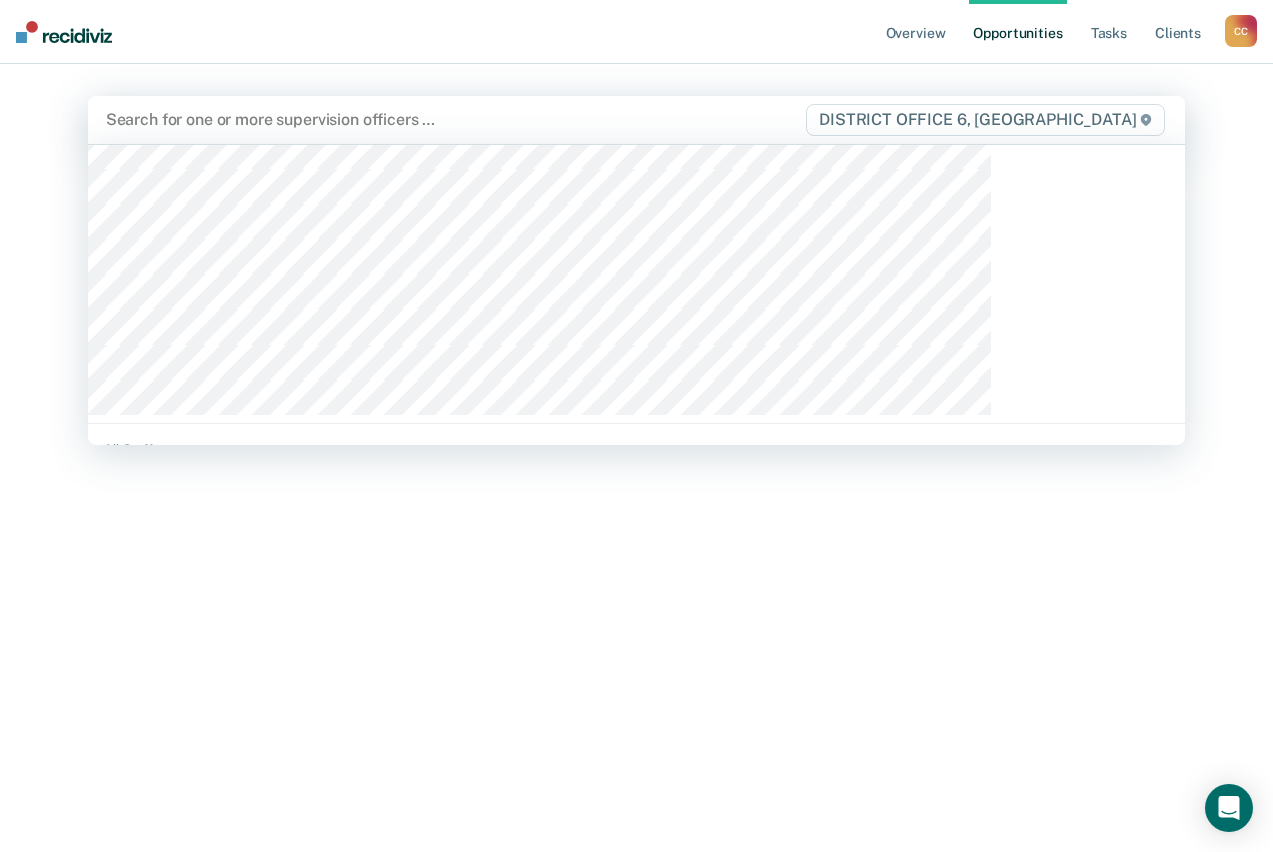 scroll, scrollTop: 100, scrollLeft: 0, axis: vertical 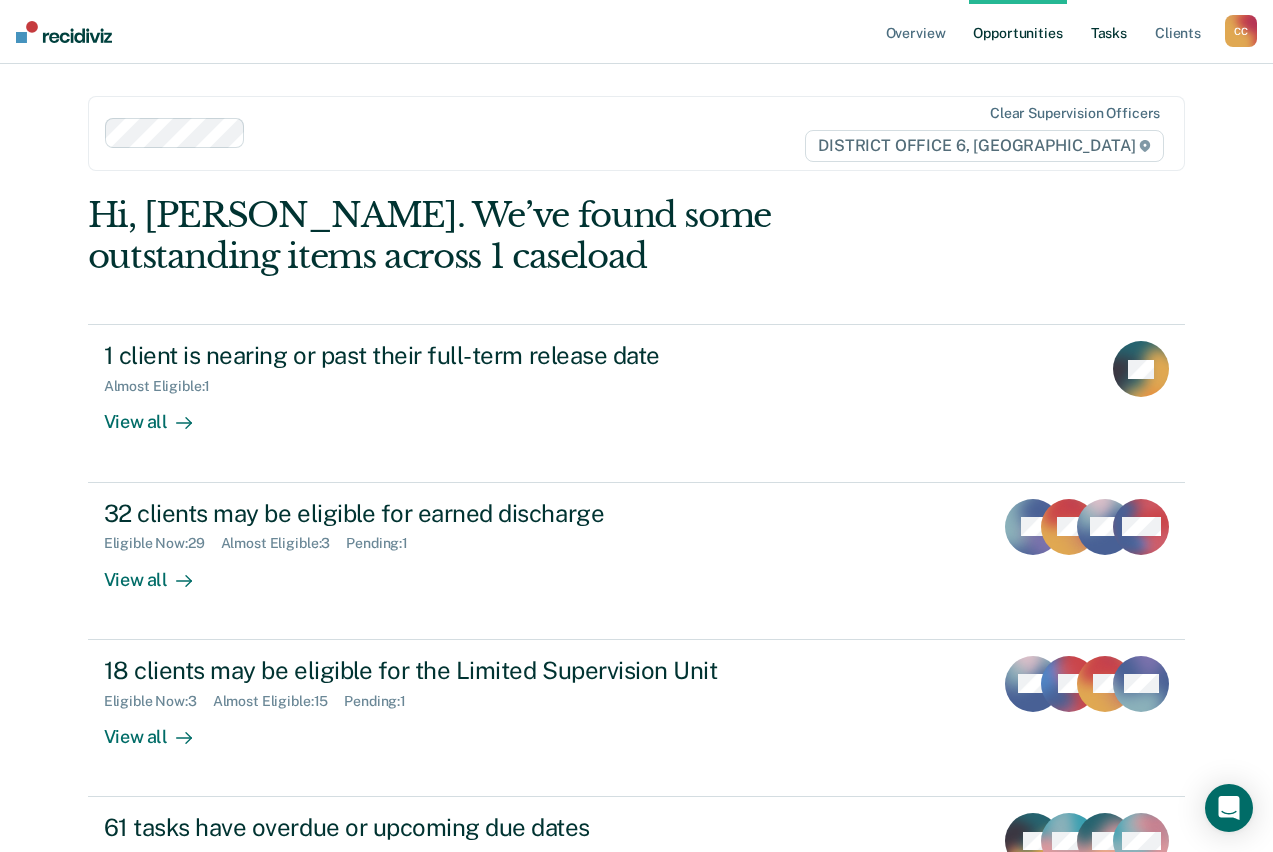 click on "Tasks" at bounding box center (1109, 32) 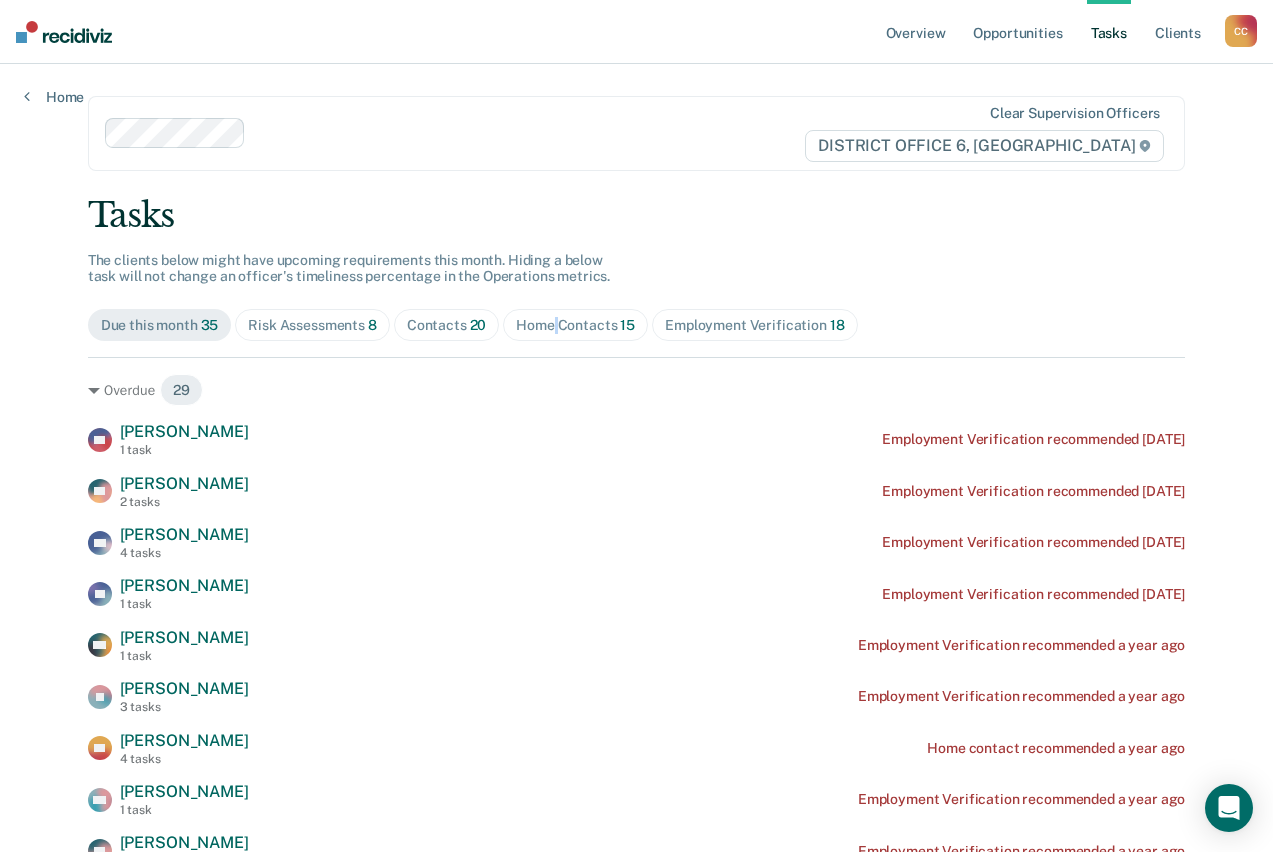 click on "Home Contacts   15" at bounding box center [575, 325] 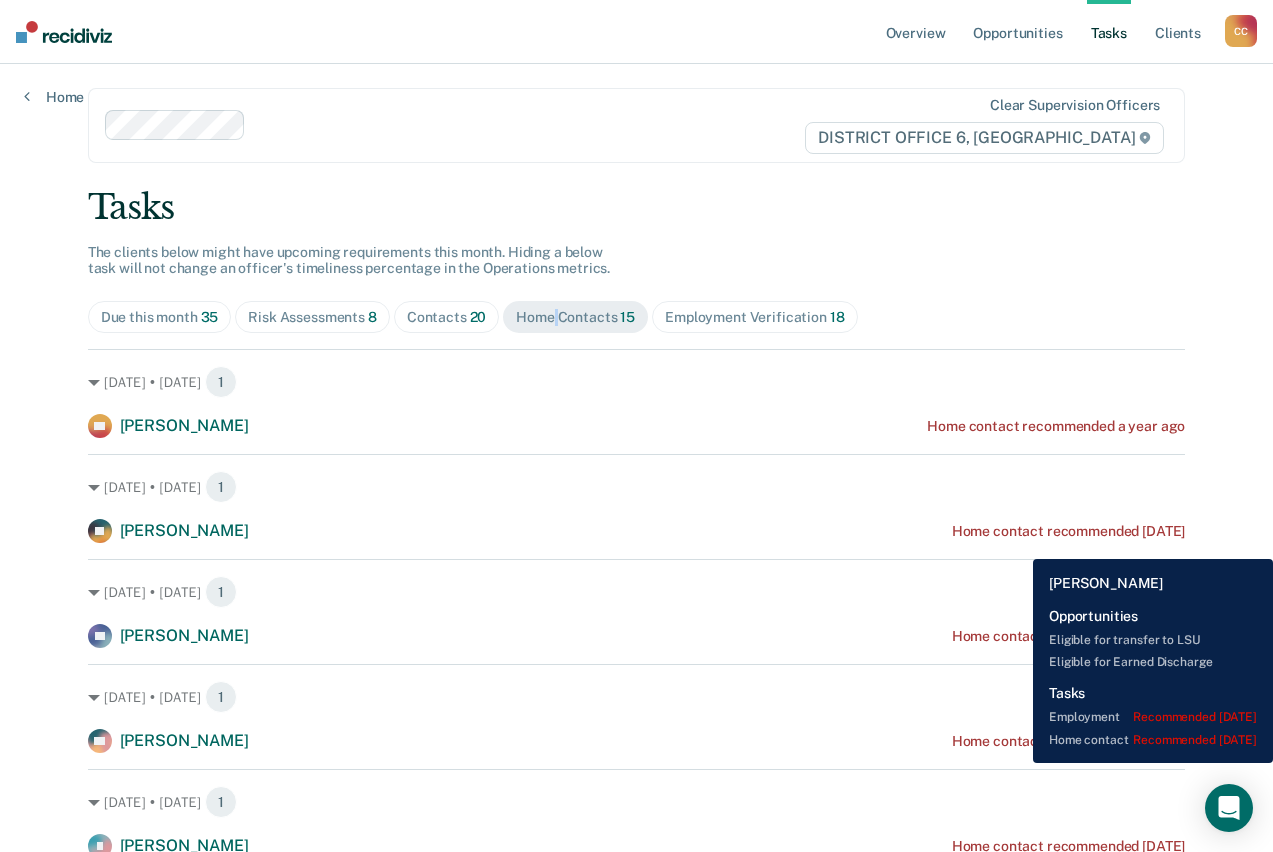 scroll, scrollTop: 0, scrollLeft: 0, axis: both 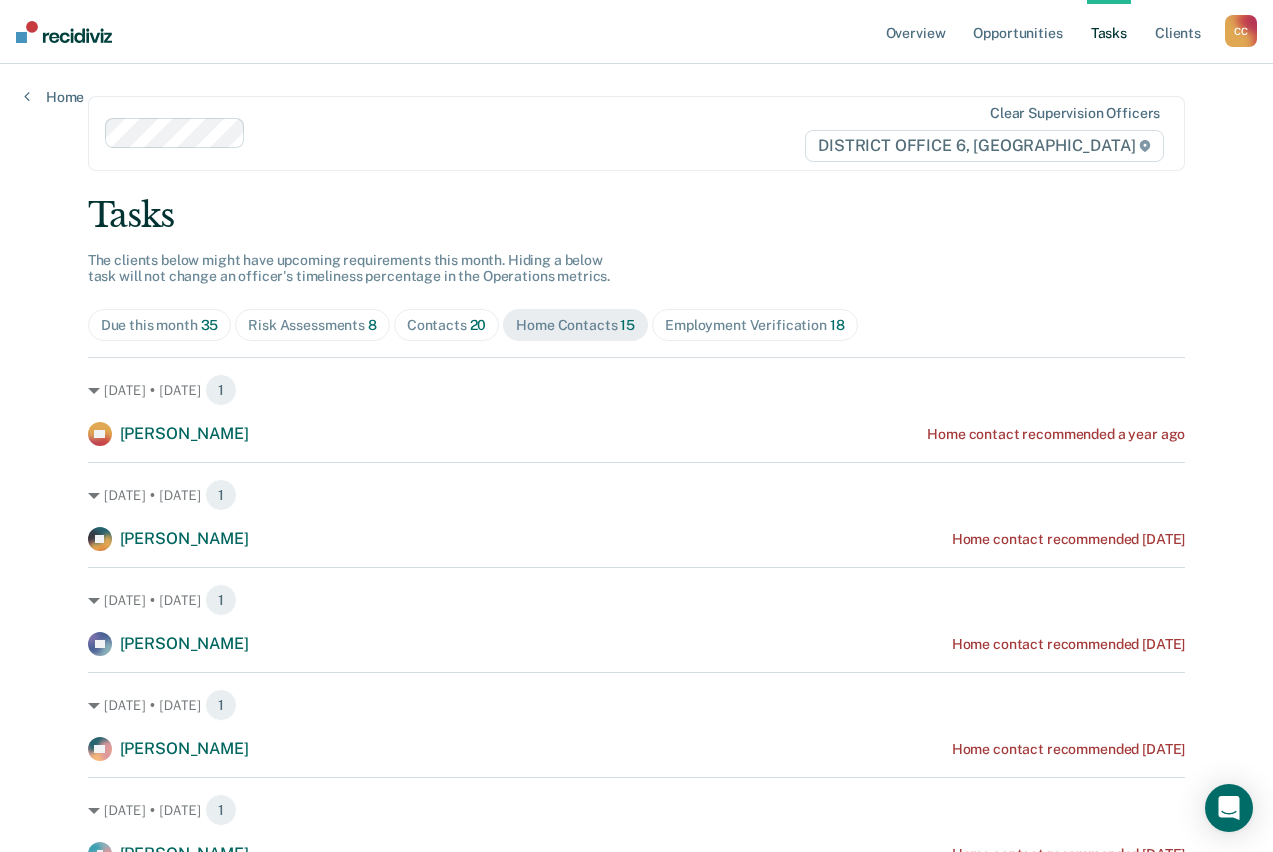 click on "Risk Assessments   8" at bounding box center (312, 325) 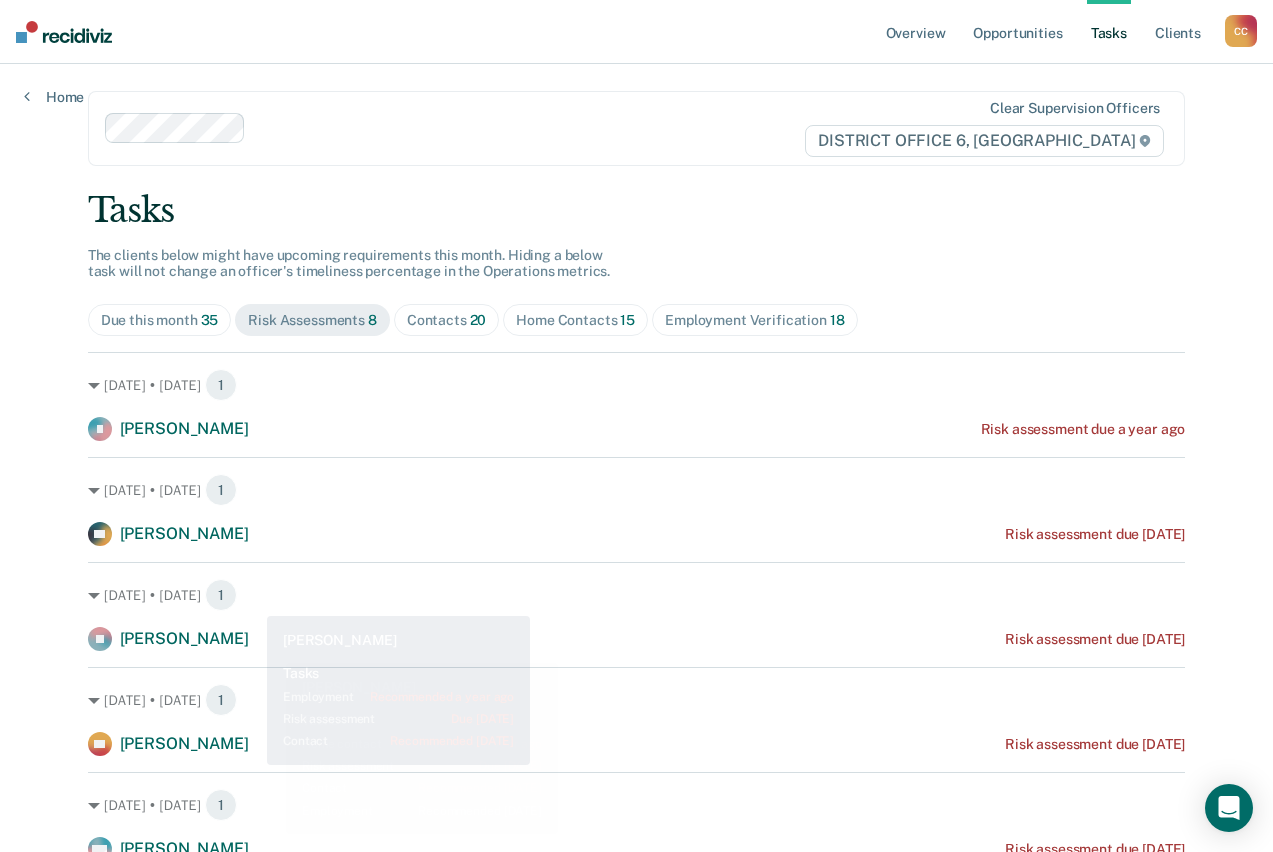 scroll, scrollTop: 0, scrollLeft: 0, axis: both 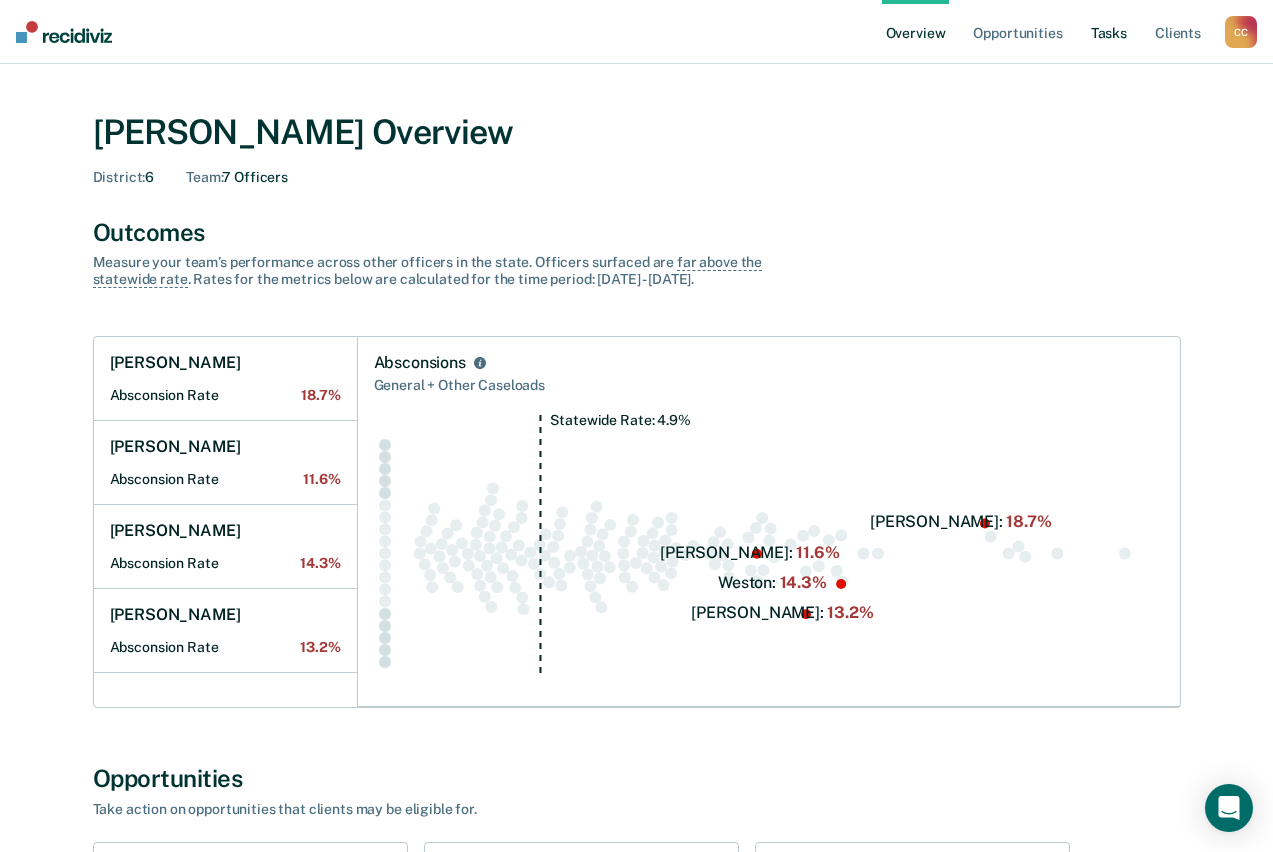 click on "Tasks" at bounding box center [1109, 32] 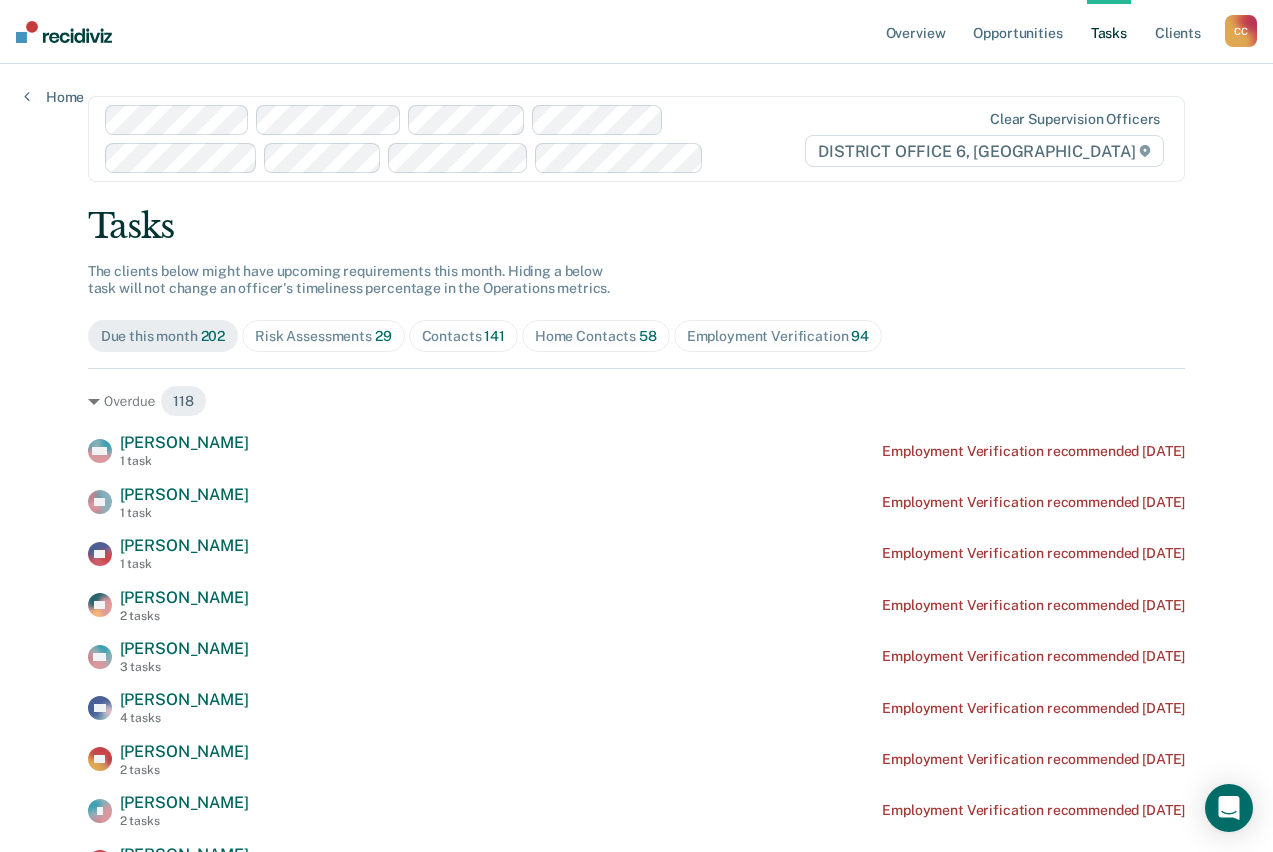 click on "Overview Opportunities Tasks Client s [PERSON_NAME] Profile How it works Go to Operations Log Out" at bounding box center (636, 32) 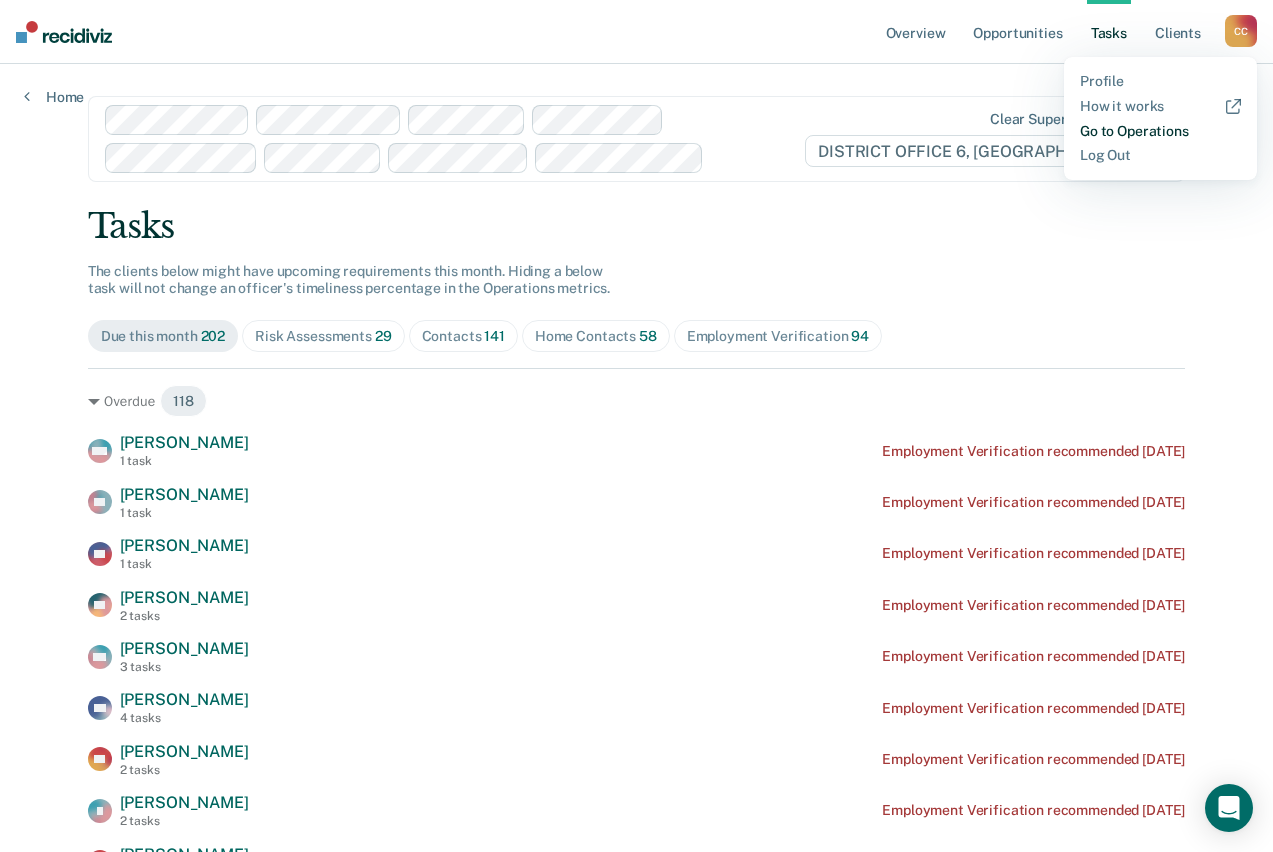 click on "Go to Operations" at bounding box center [1160, 131] 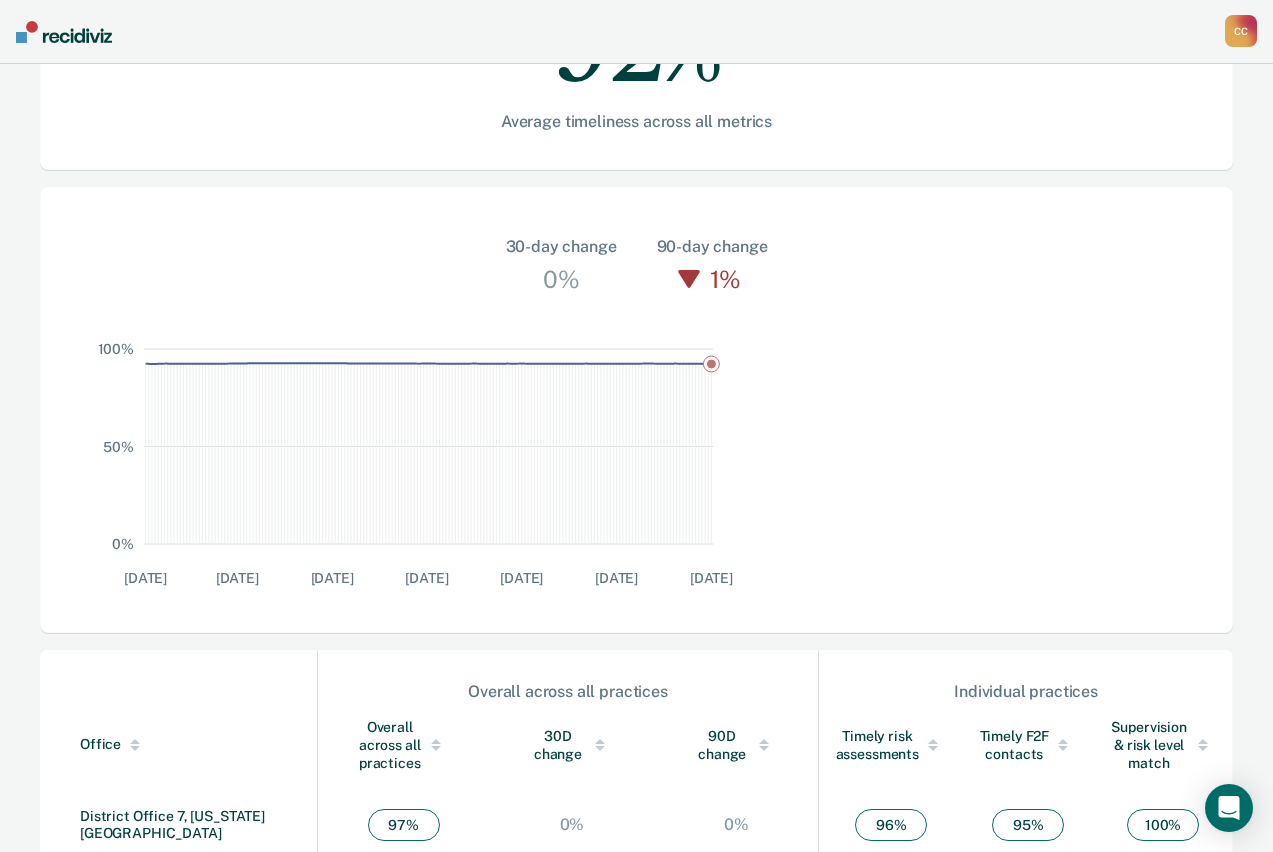 scroll, scrollTop: 500, scrollLeft: 0, axis: vertical 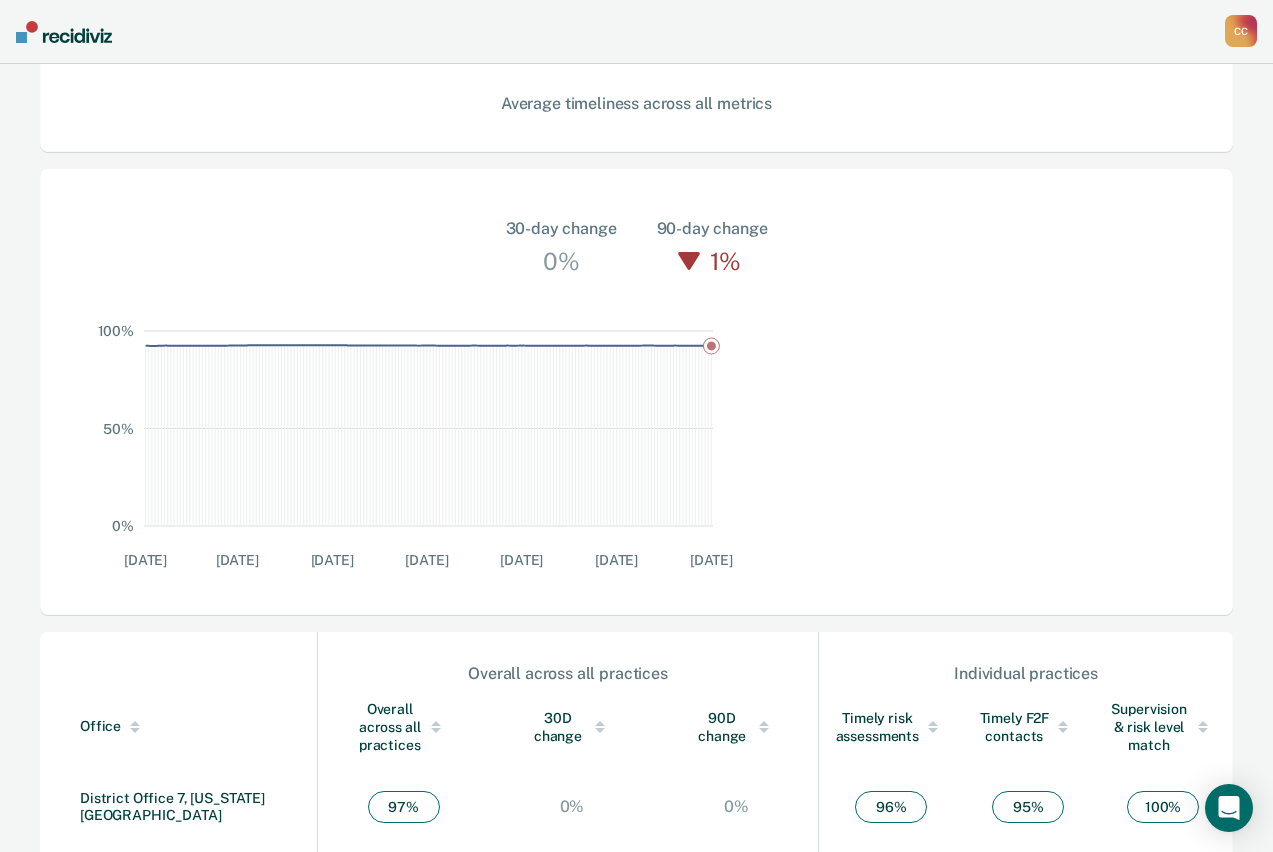 click on "District Office 6, [GEOGRAPHIC_DATA]" at bounding box center [151, 1100] 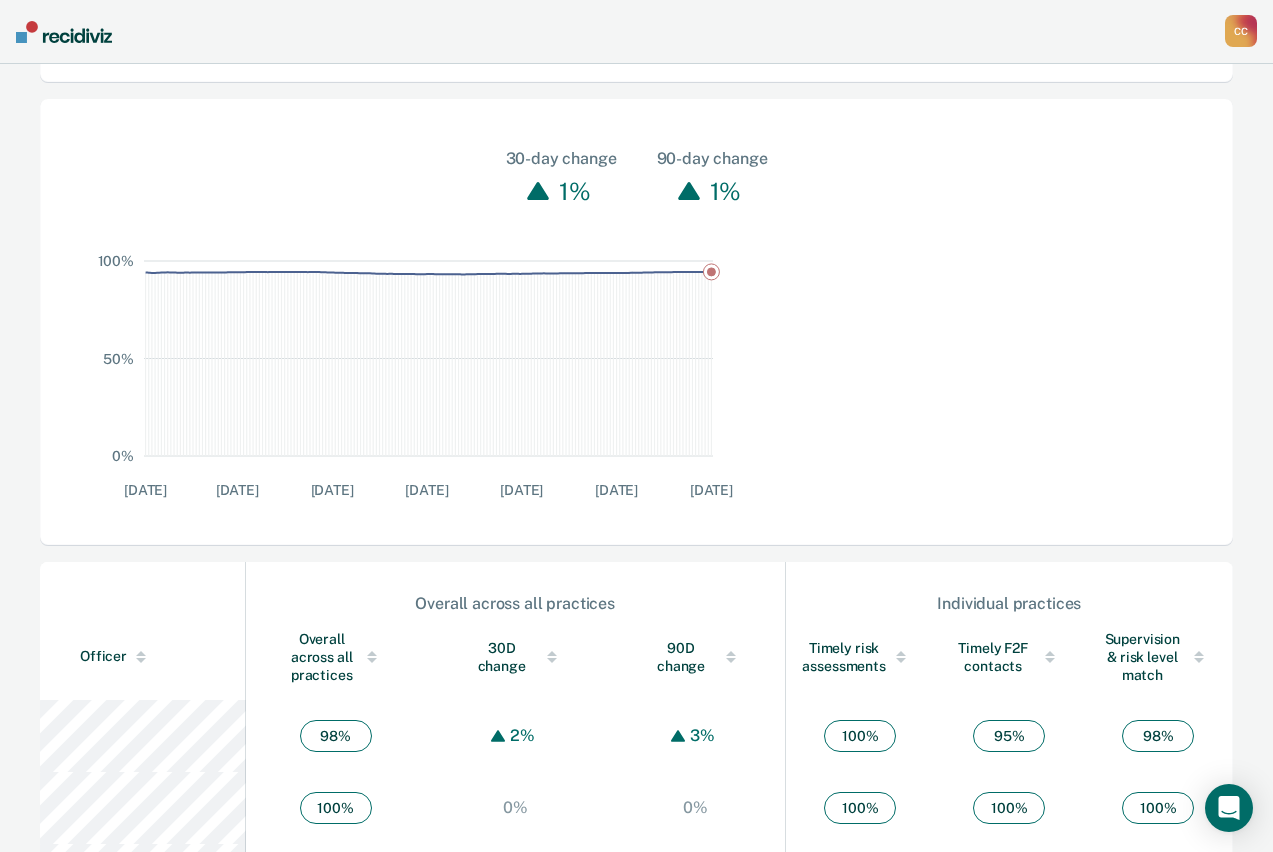 scroll, scrollTop: 663, scrollLeft: 0, axis: vertical 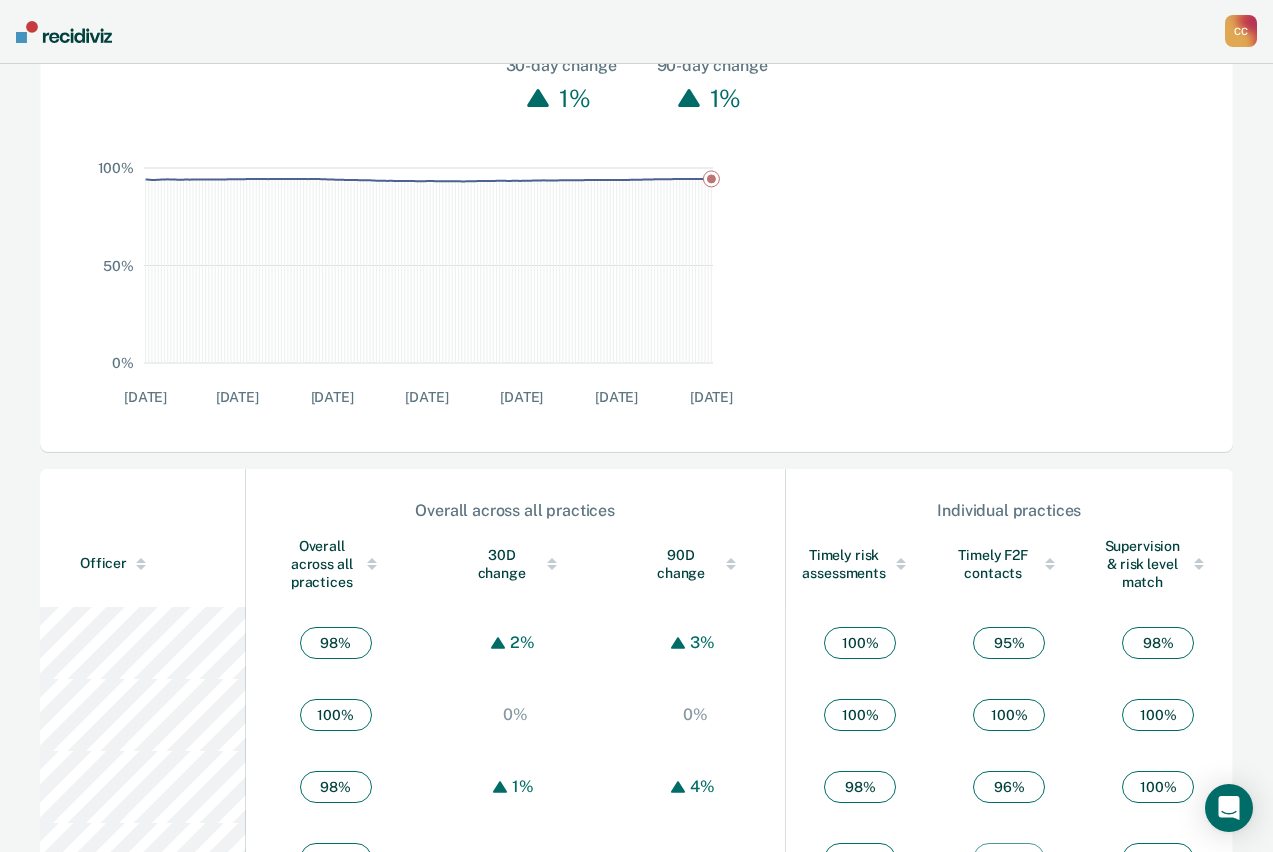 click on "Overall across all practices" at bounding box center (336, 564) 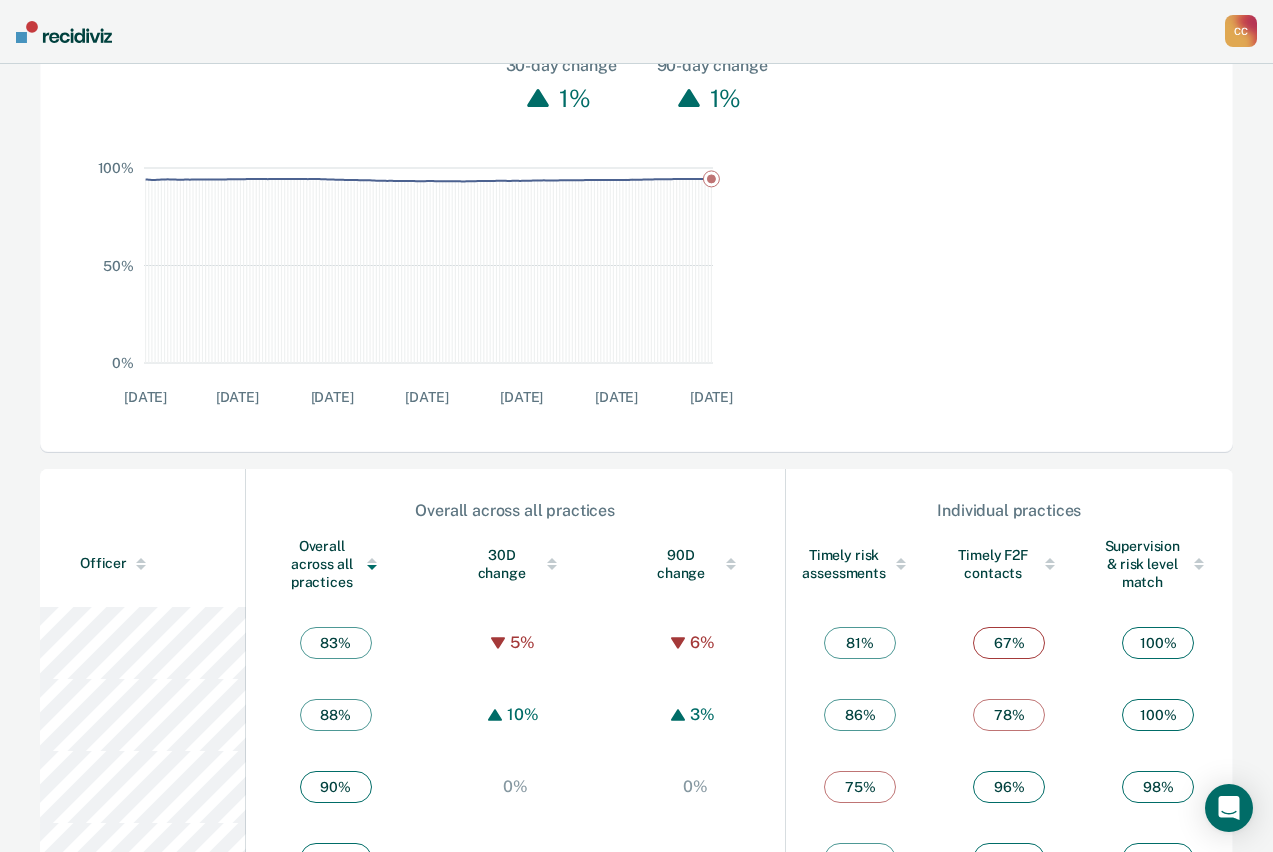 drag, startPoint x: 377, startPoint y: 208, endPoint x: 380, endPoint y: 190, distance: 18.248287 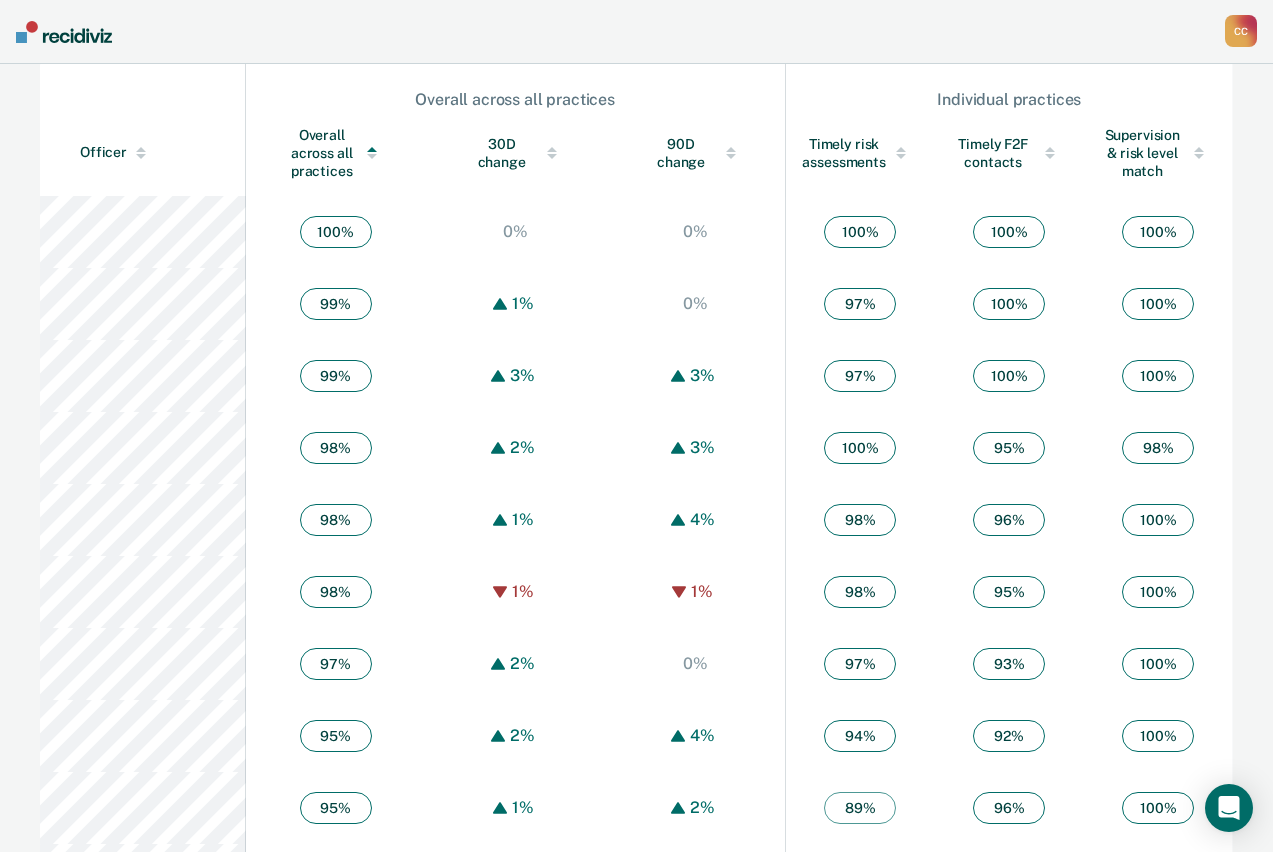 scroll, scrollTop: 1163, scrollLeft: 0, axis: vertical 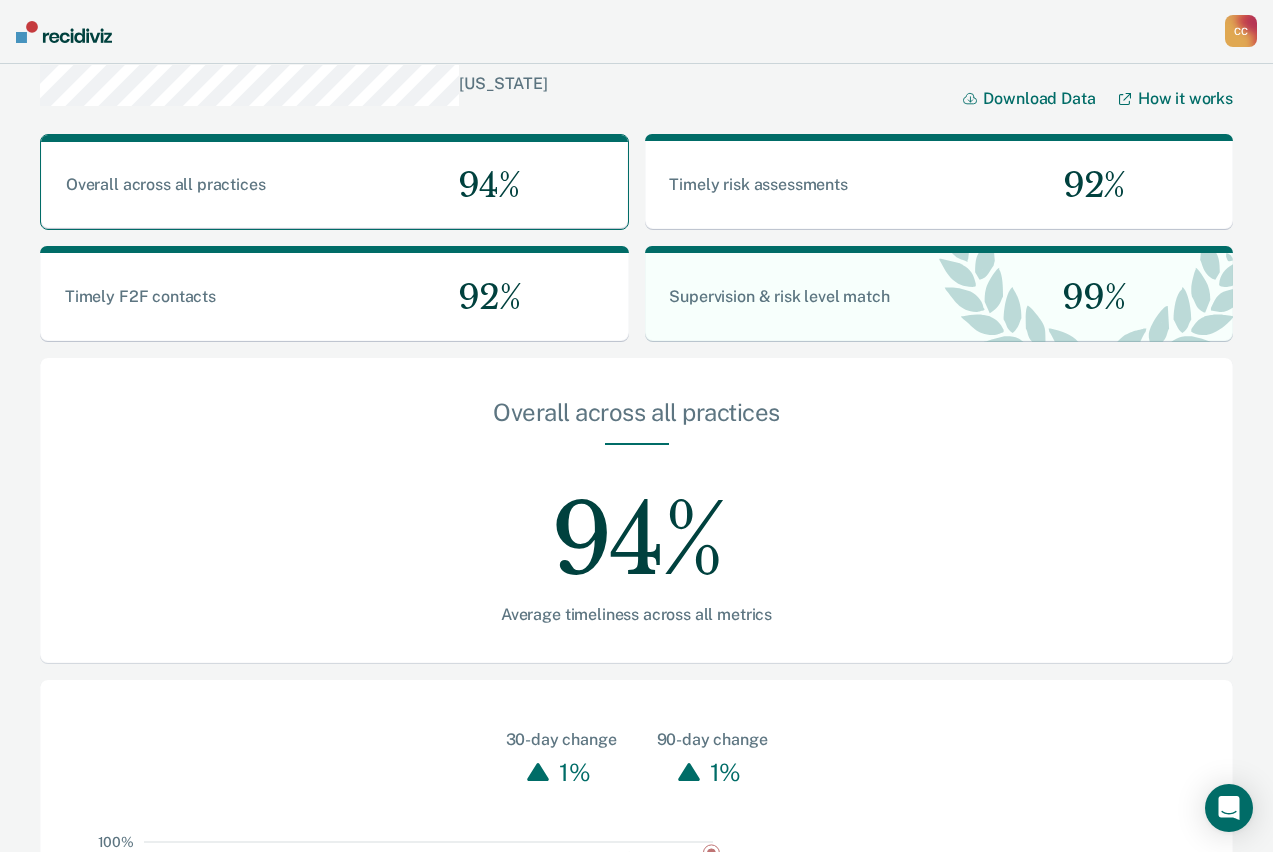 click on "C C" at bounding box center [1241, 31] 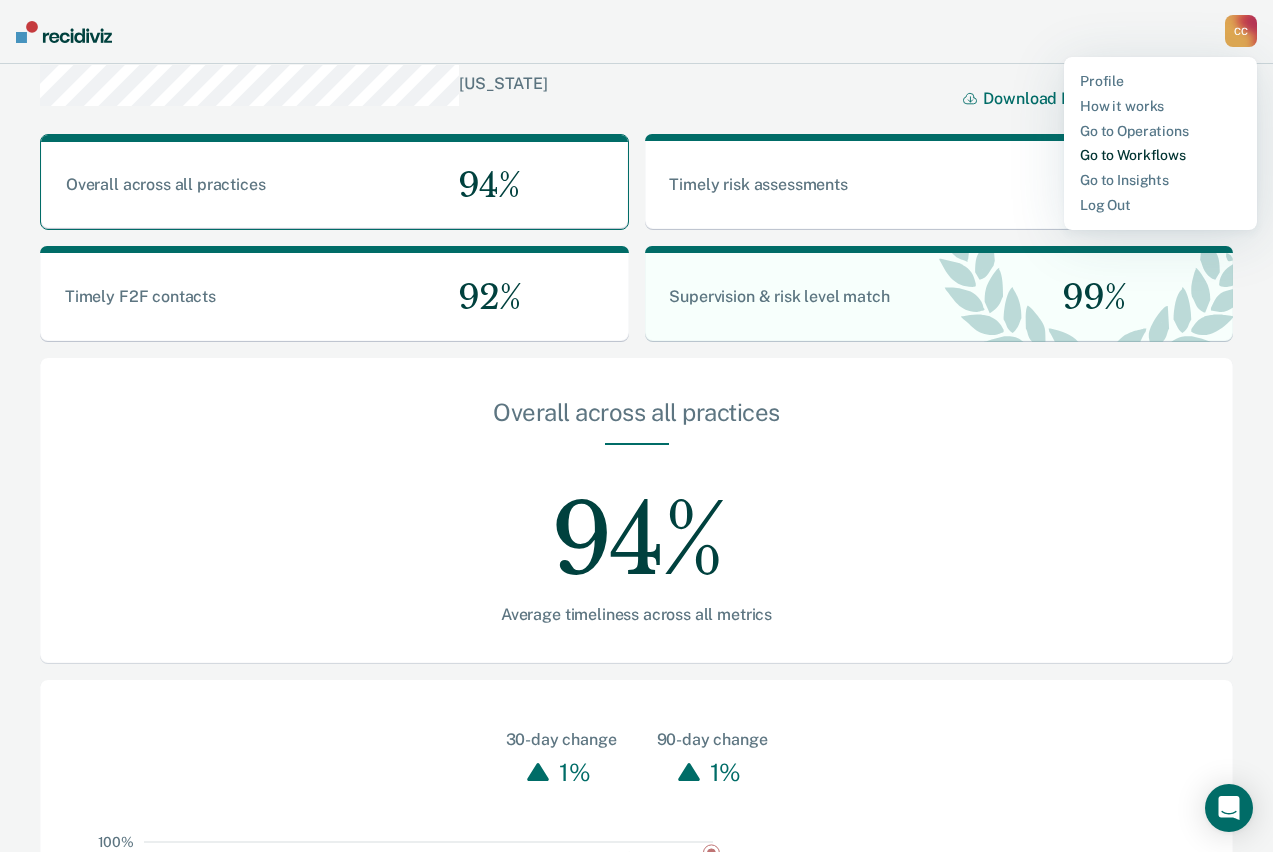 click on "Go to Workflows" at bounding box center (1160, 155) 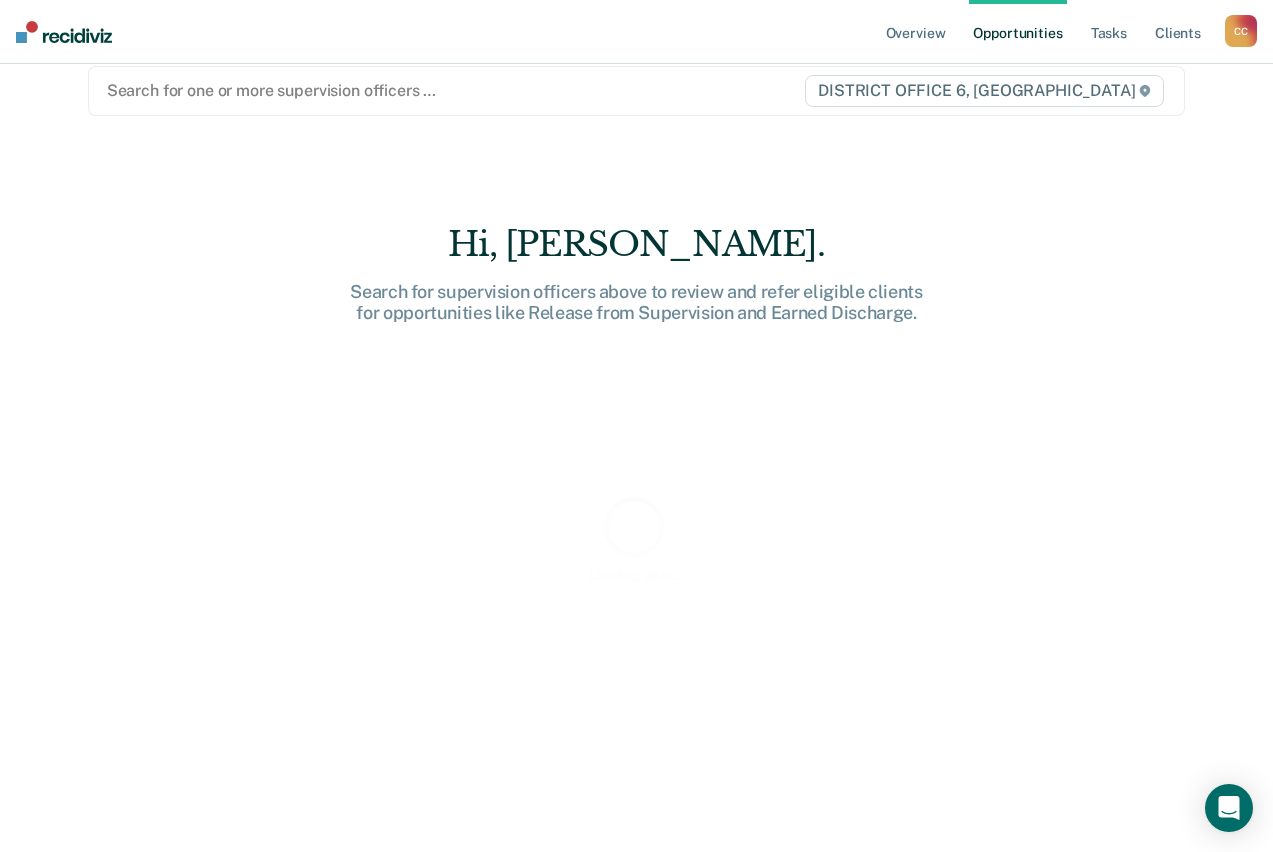 click at bounding box center [455, 90] 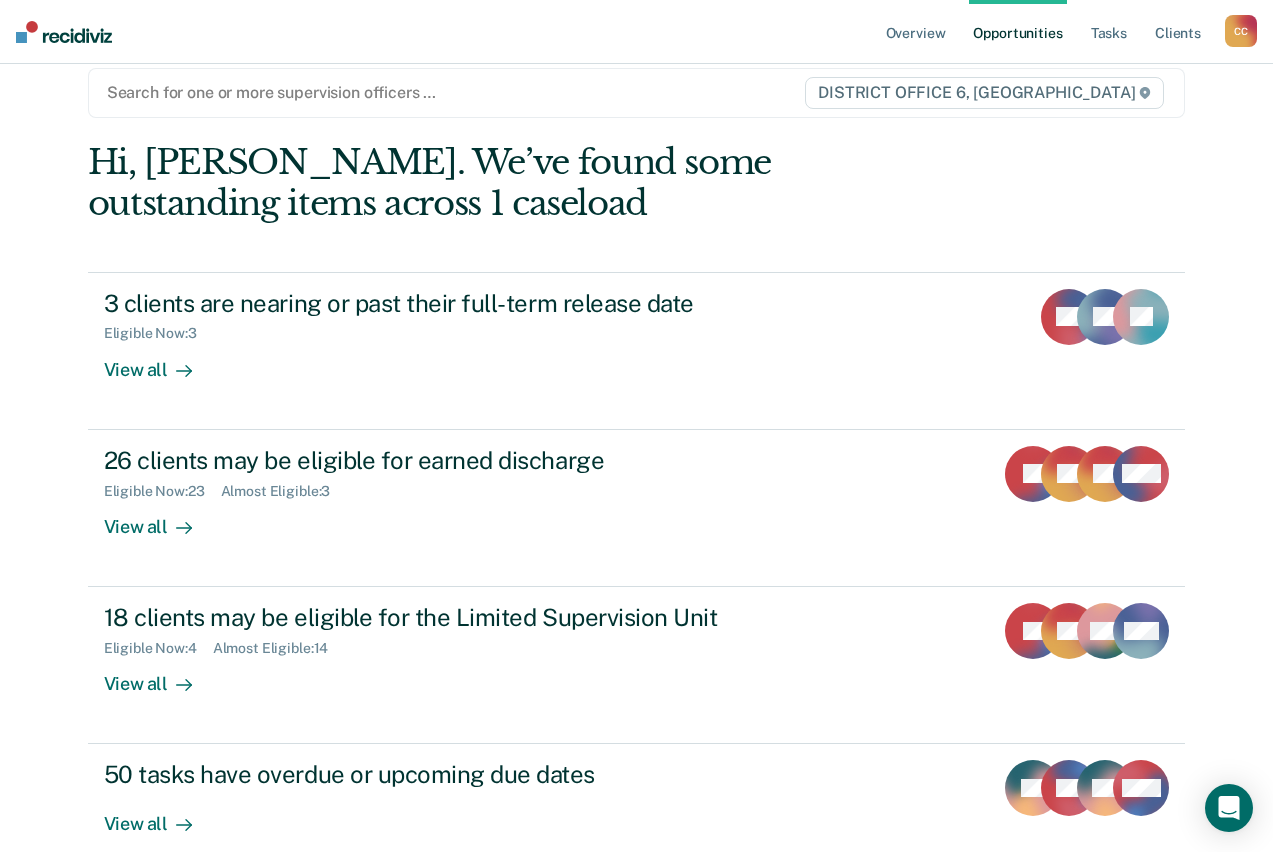 scroll, scrollTop: 30, scrollLeft: 0, axis: vertical 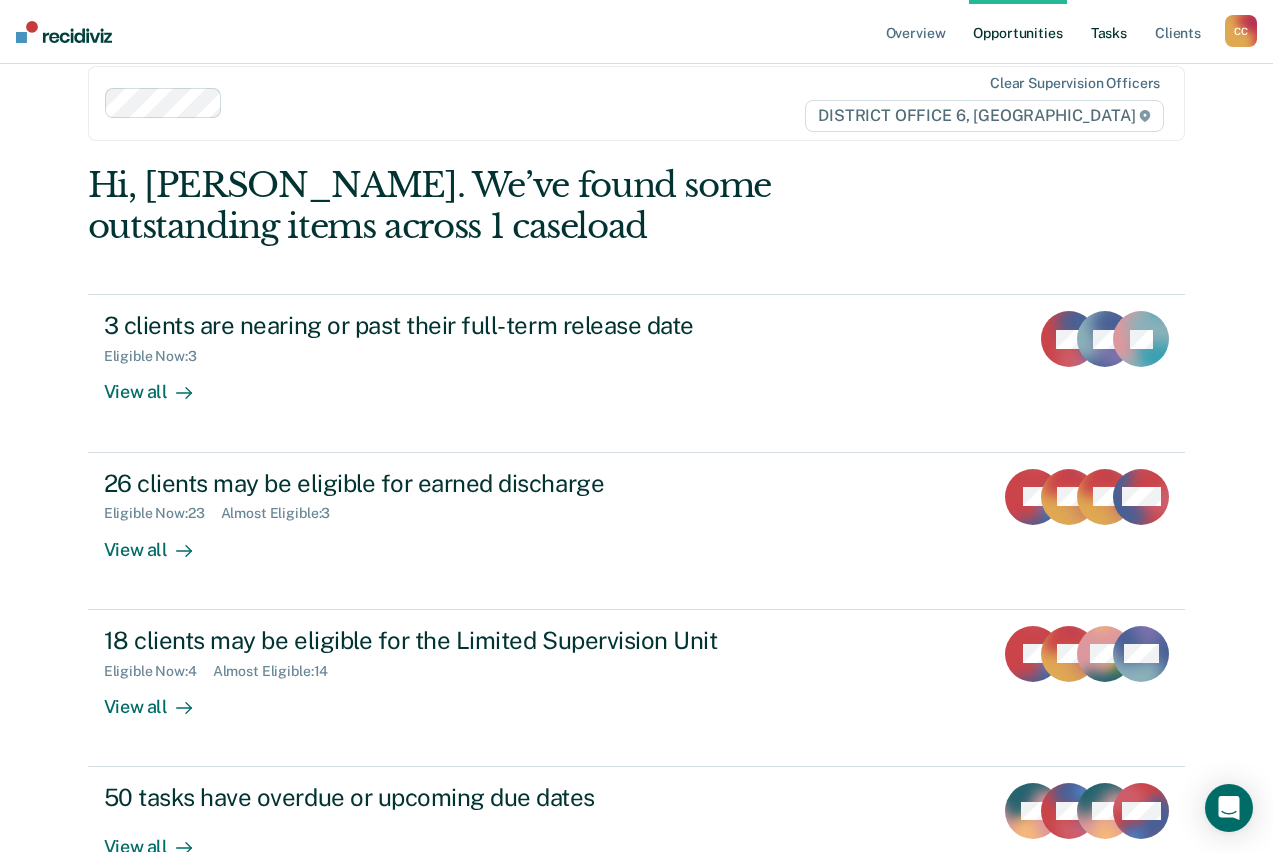 click on "Tasks" at bounding box center [1109, 32] 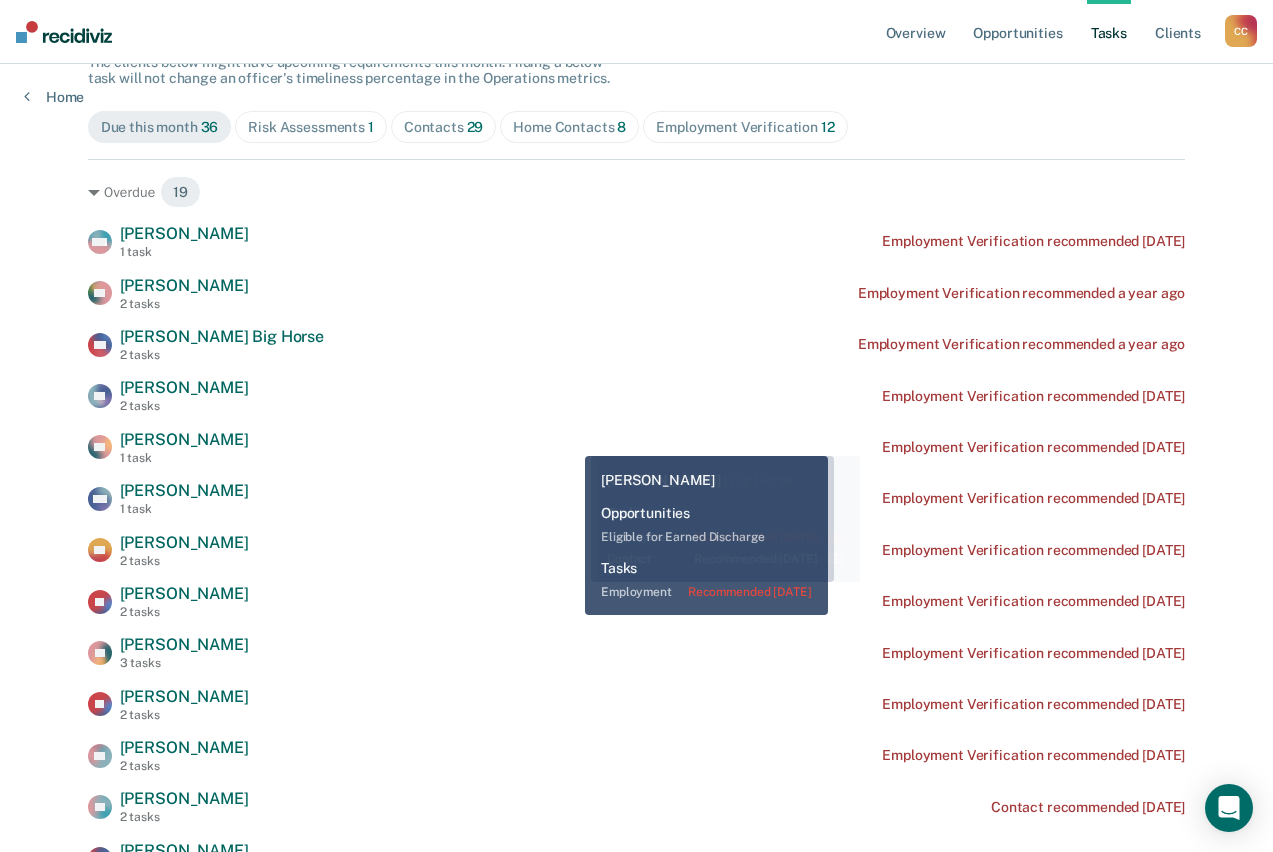 scroll, scrollTop: 200, scrollLeft: 0, axis: vertical 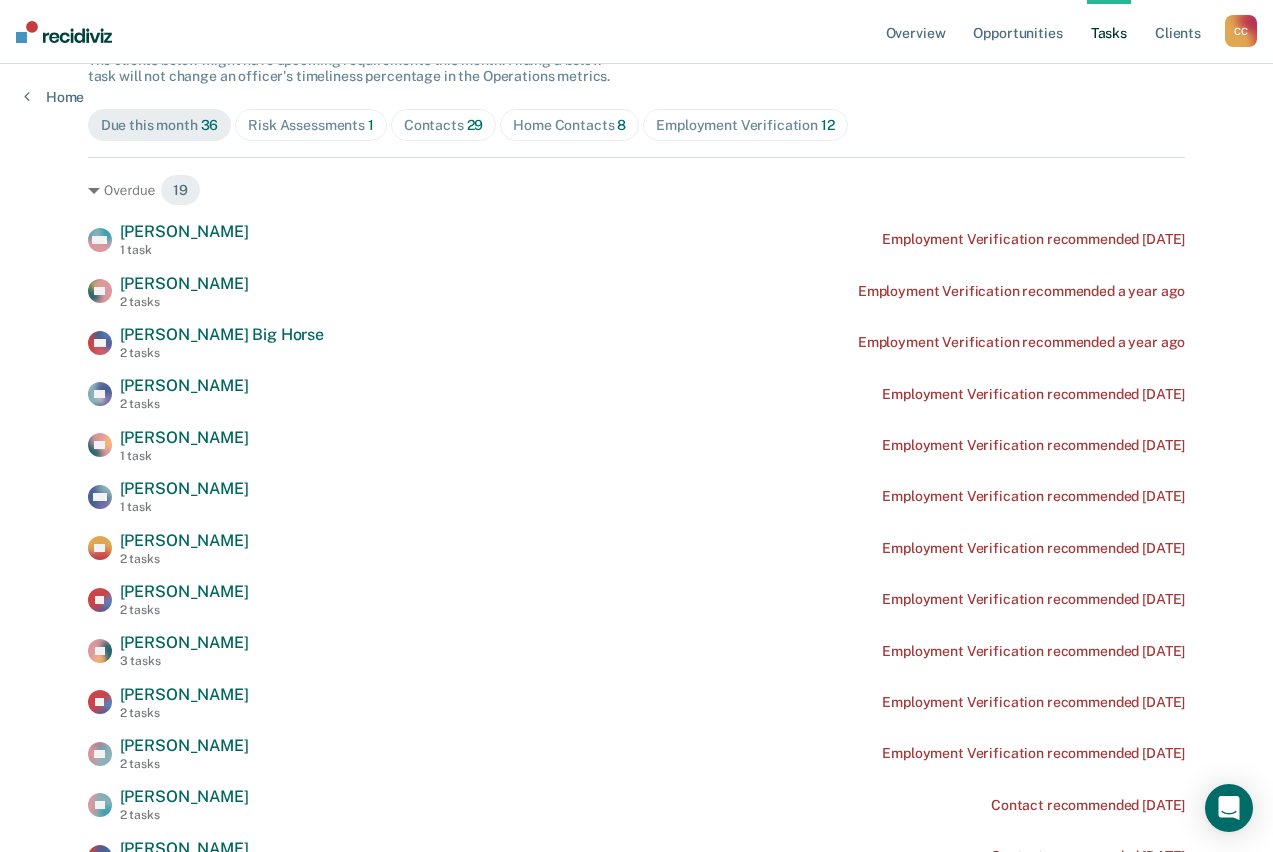 click on "29" at bounding box center [475, 125] 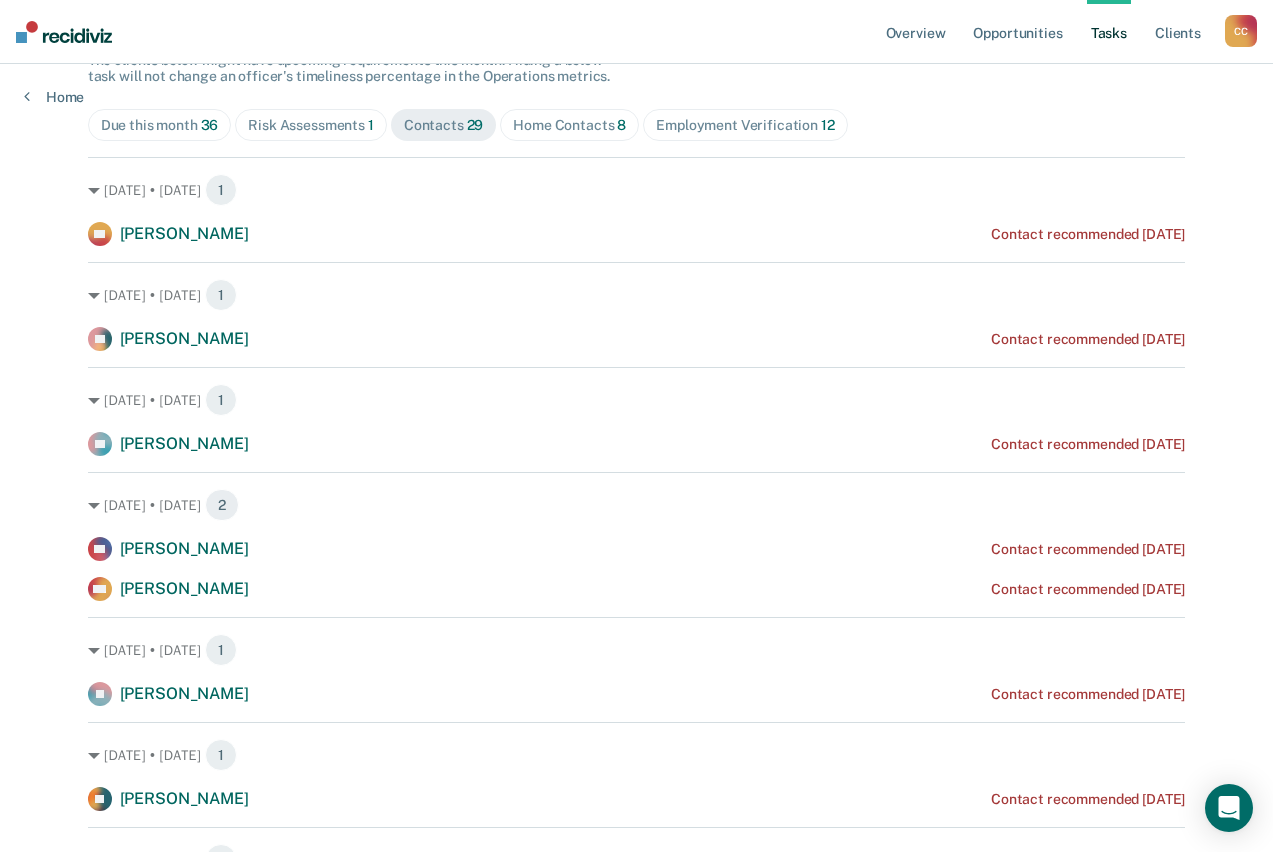 click on "Home Contacts   8" at bounding box center (569, 125) 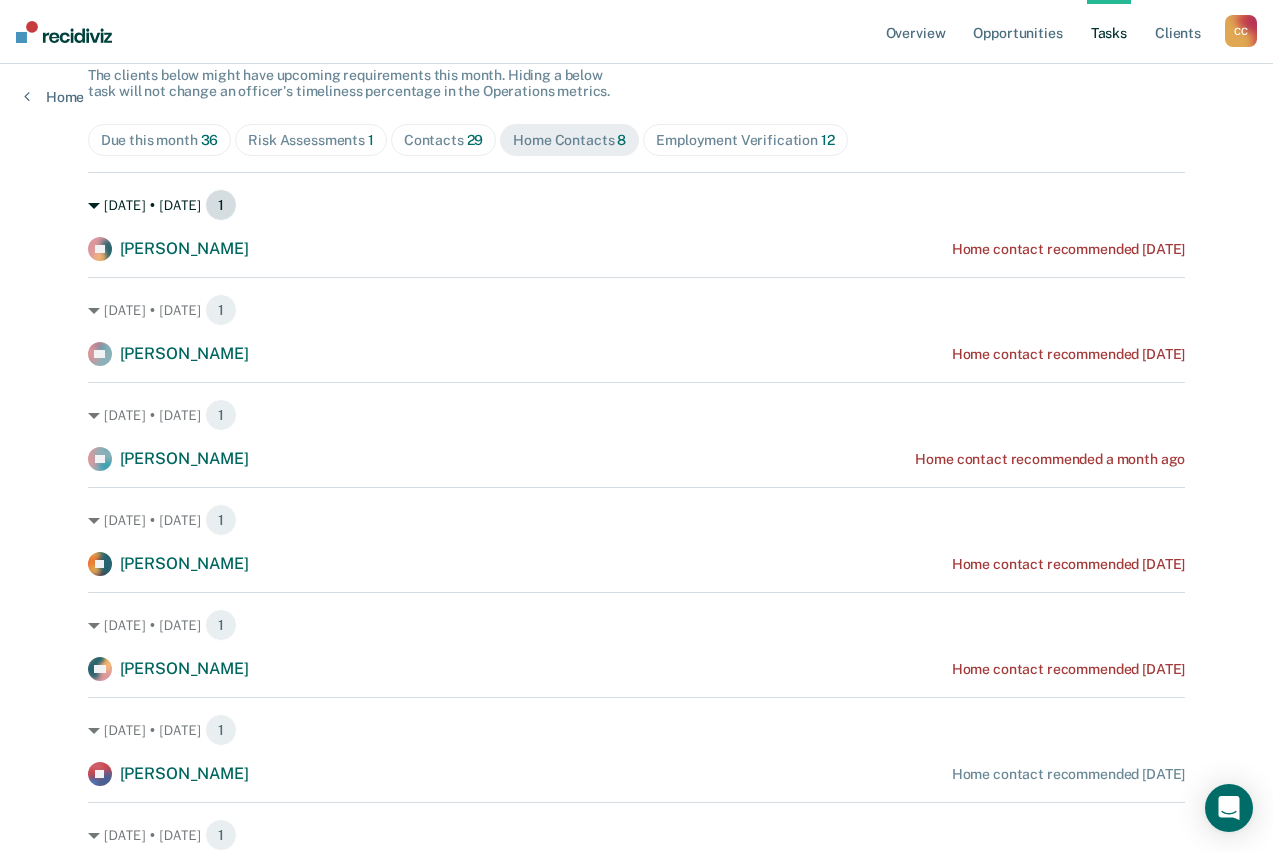 scroll, scrollTop: 200, scrollLeft: 0, axis: vertical 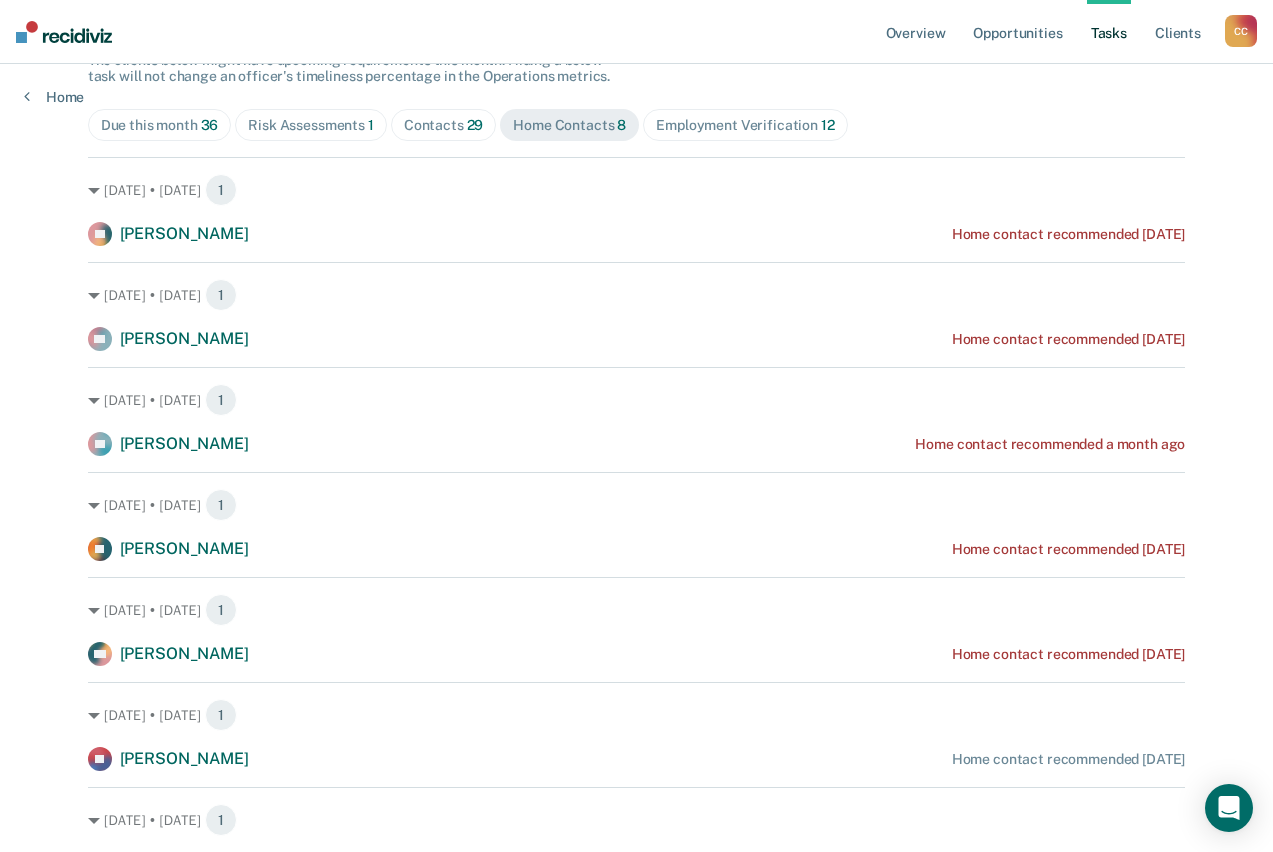 click on "Contacts   29" at bounding box center (444, 125) 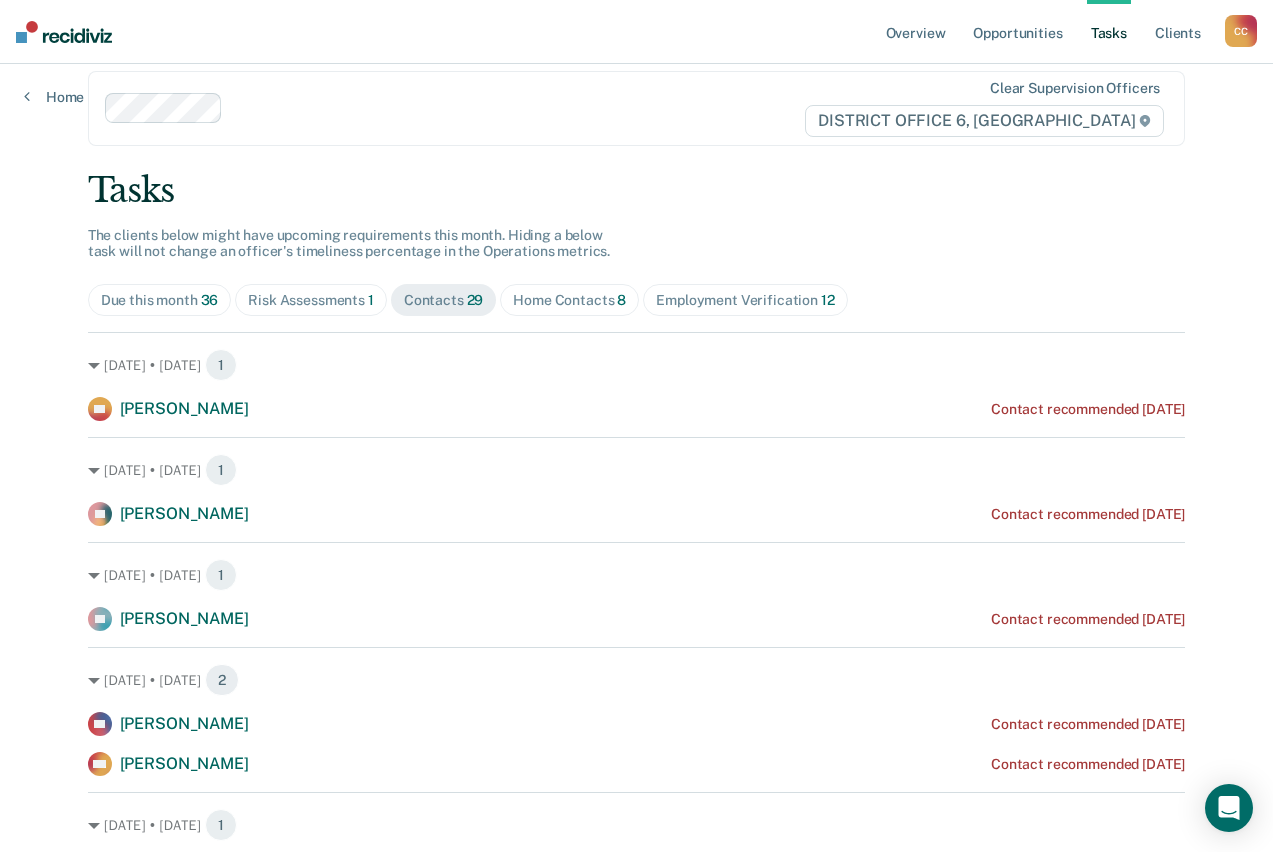 scroll, scrollTop: 0, scrollLeft: 0, axis: both 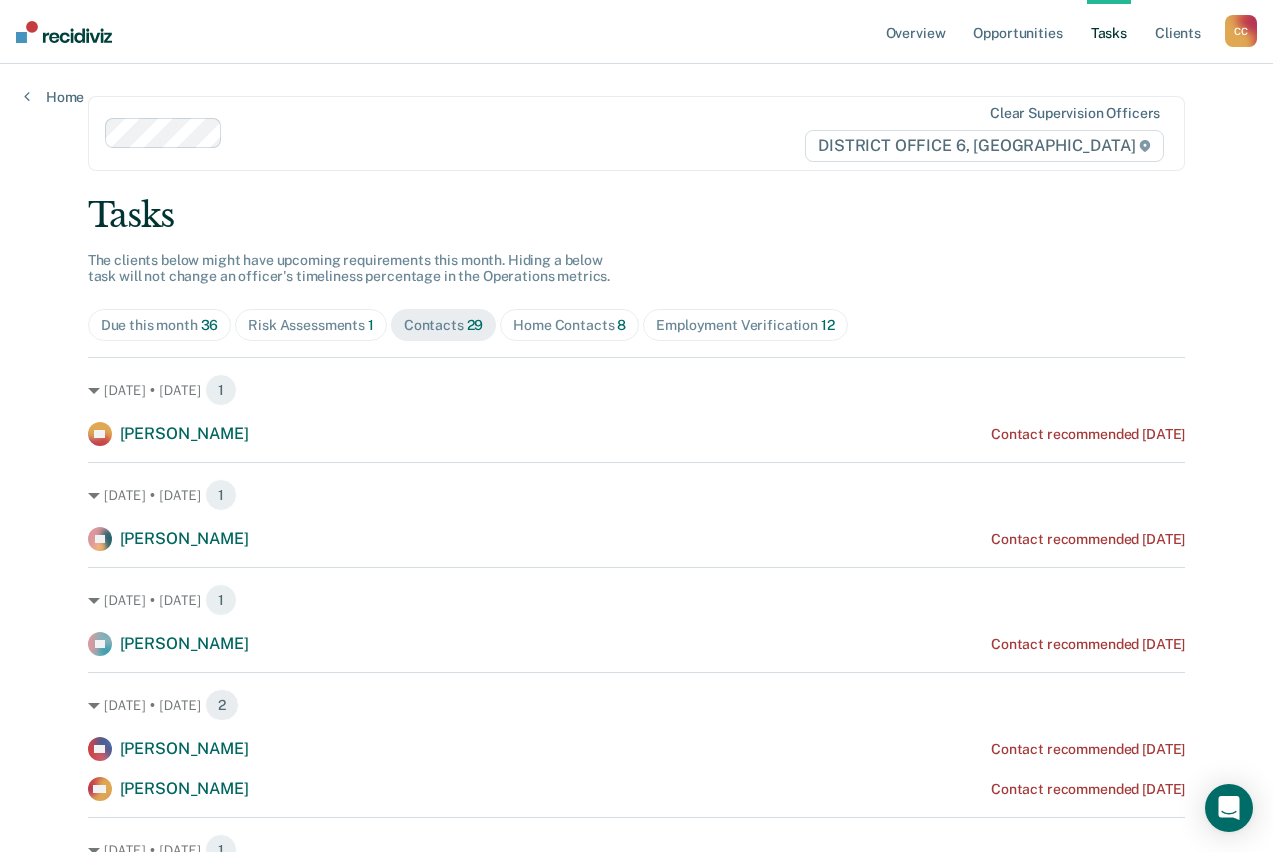 click on "Risk Assessments   1" at bounding box center (311, 325) 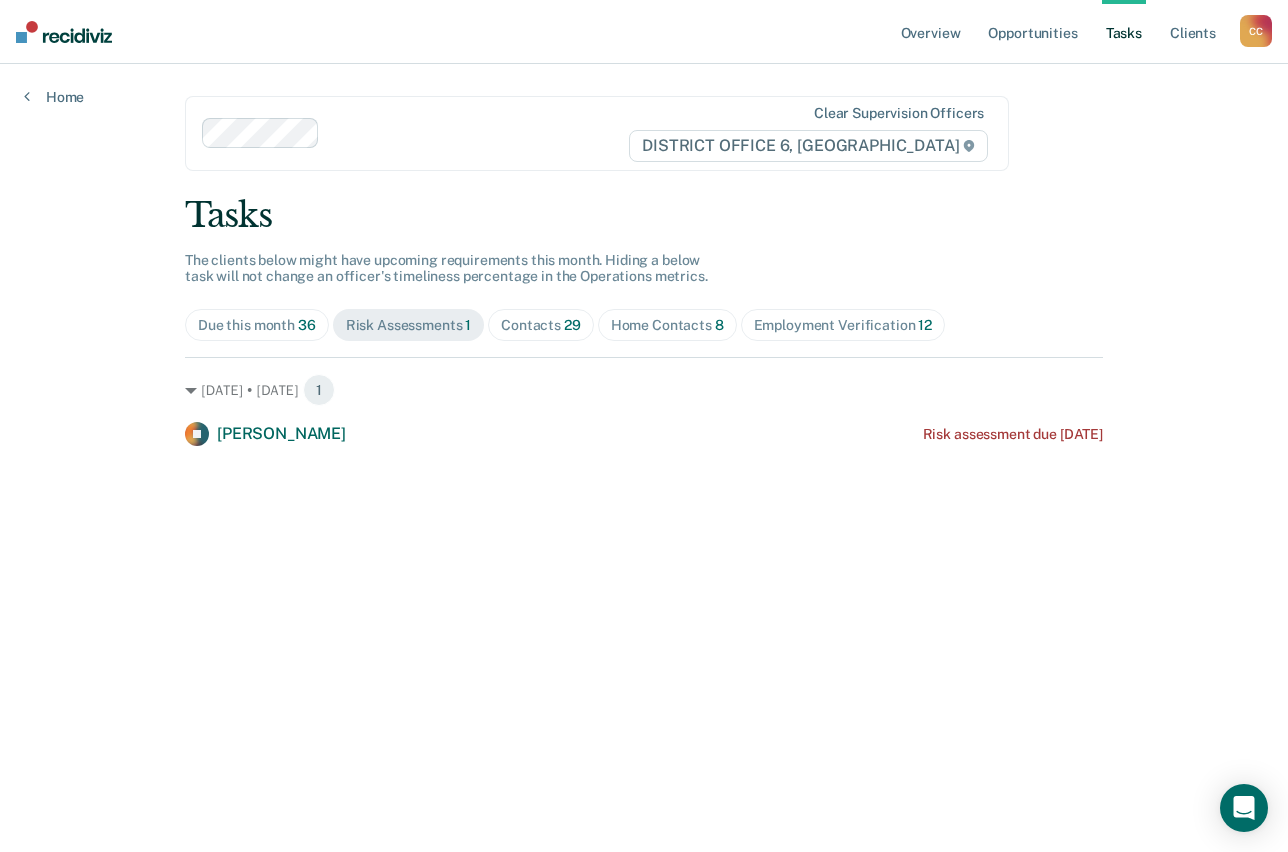 drag, startPoint x: 567, startPoint y: 321, endPoint x: 553, endPoint y: 327, distance: 15.231546 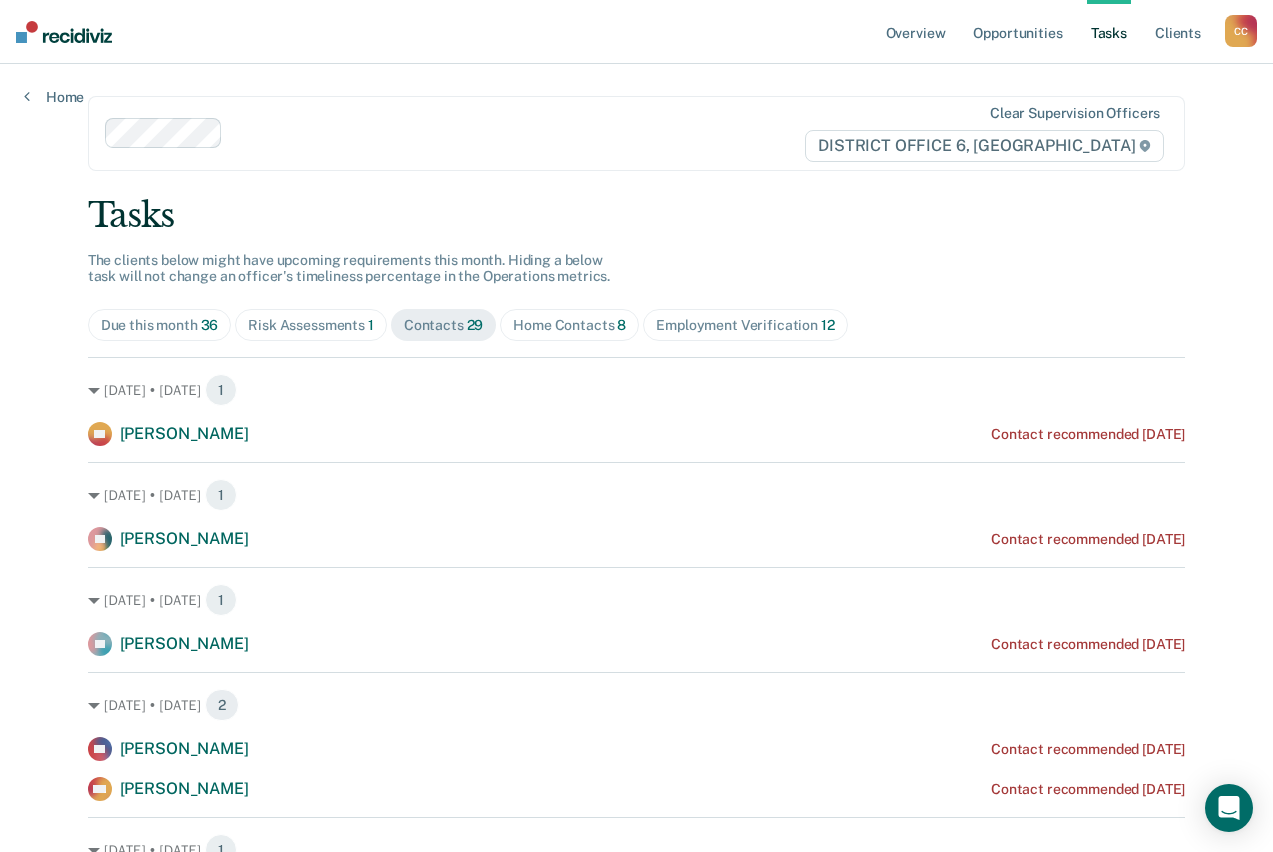 click on "Contacts   29" at bounding box center (444, 325) 